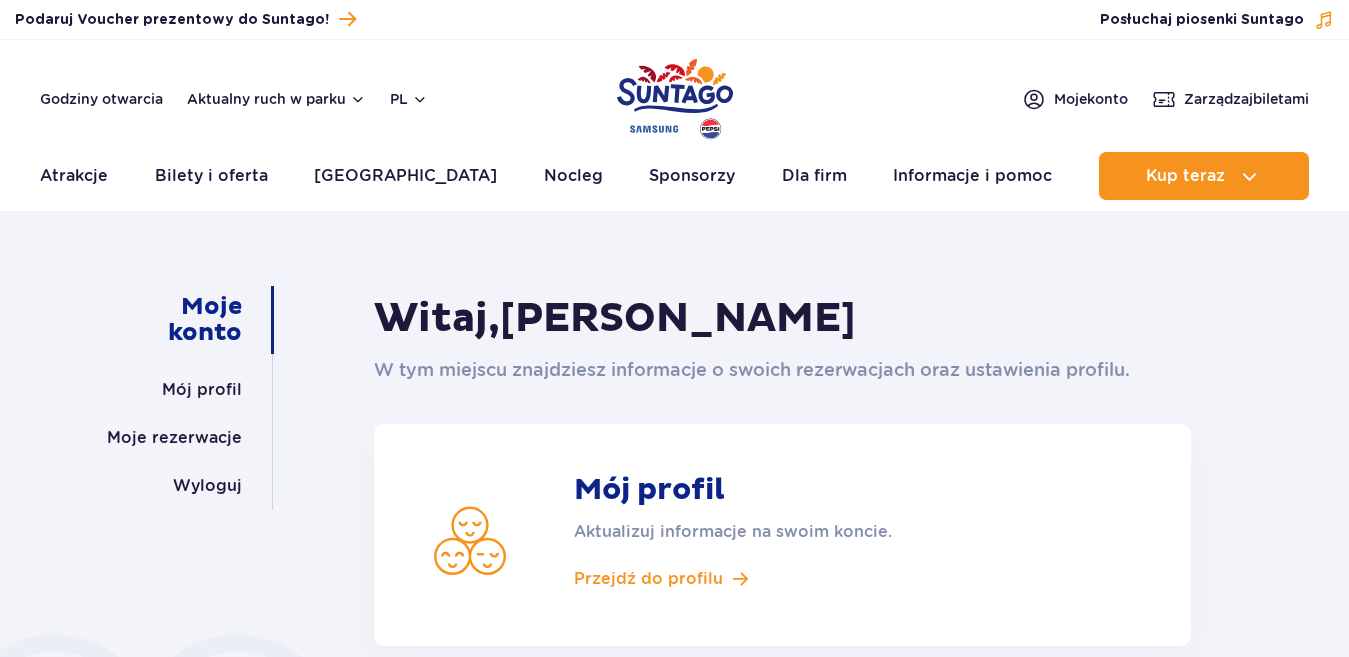 scroll, scrollTop: 0, scrollLeft: 0, axis: both 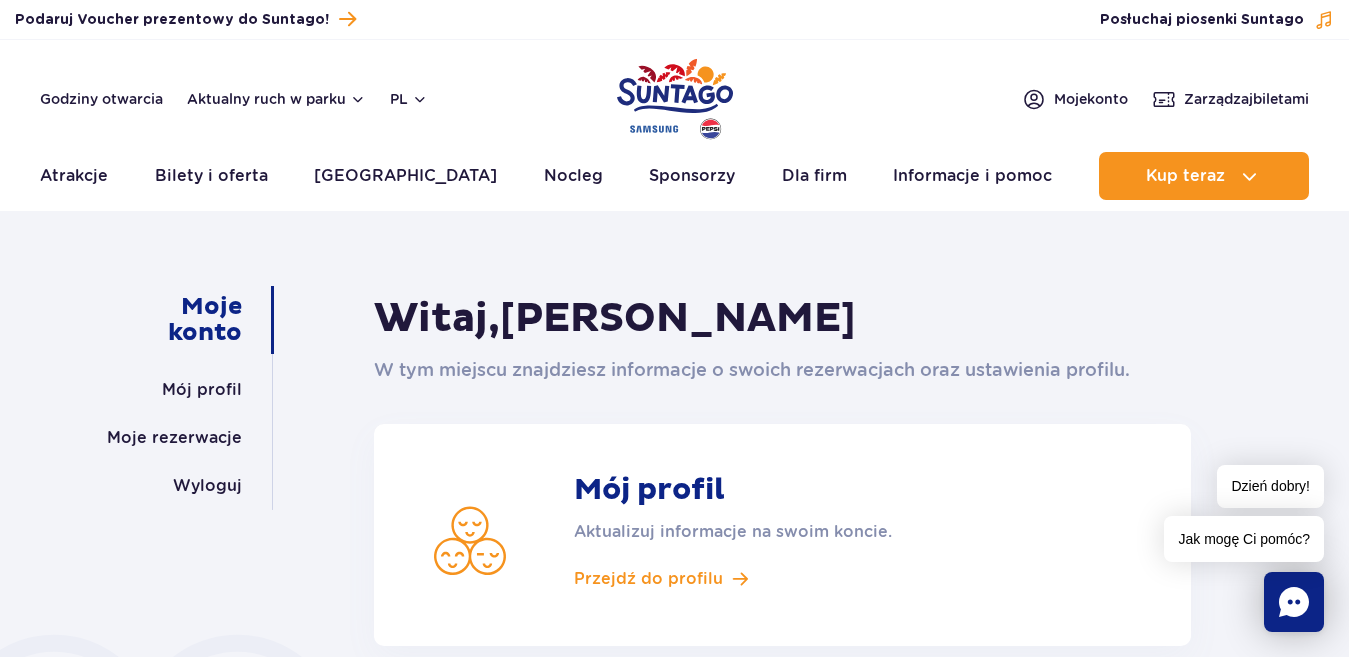 click at bounding box center (675, 99) 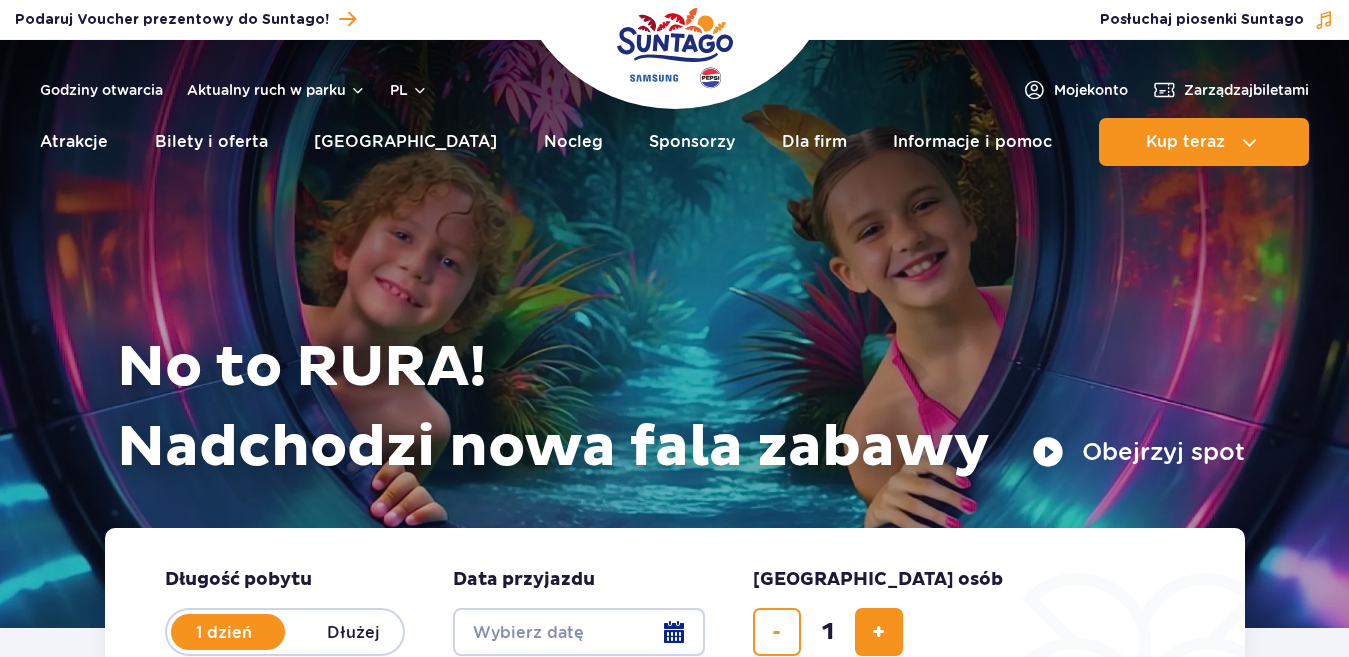 scroll, scrollTop: 0, scrollLeft: 0, axis: both 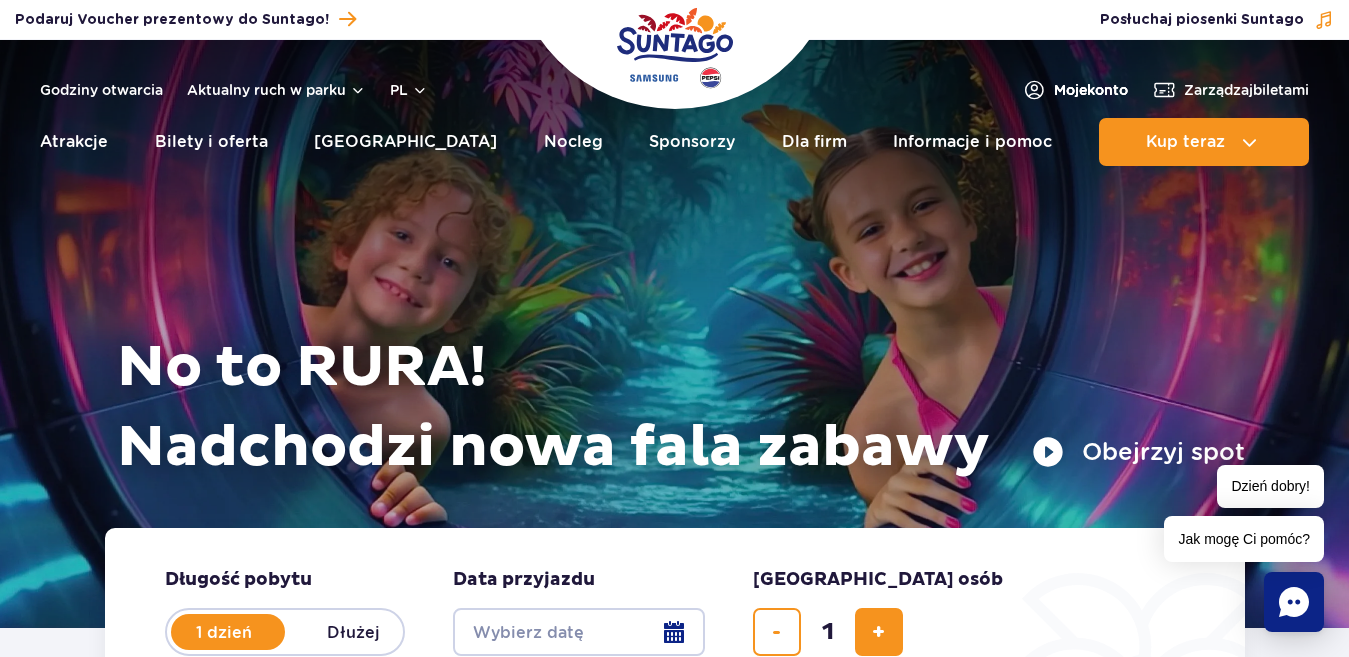 click on "Moje  konto" at bounding box center [1091, 90] 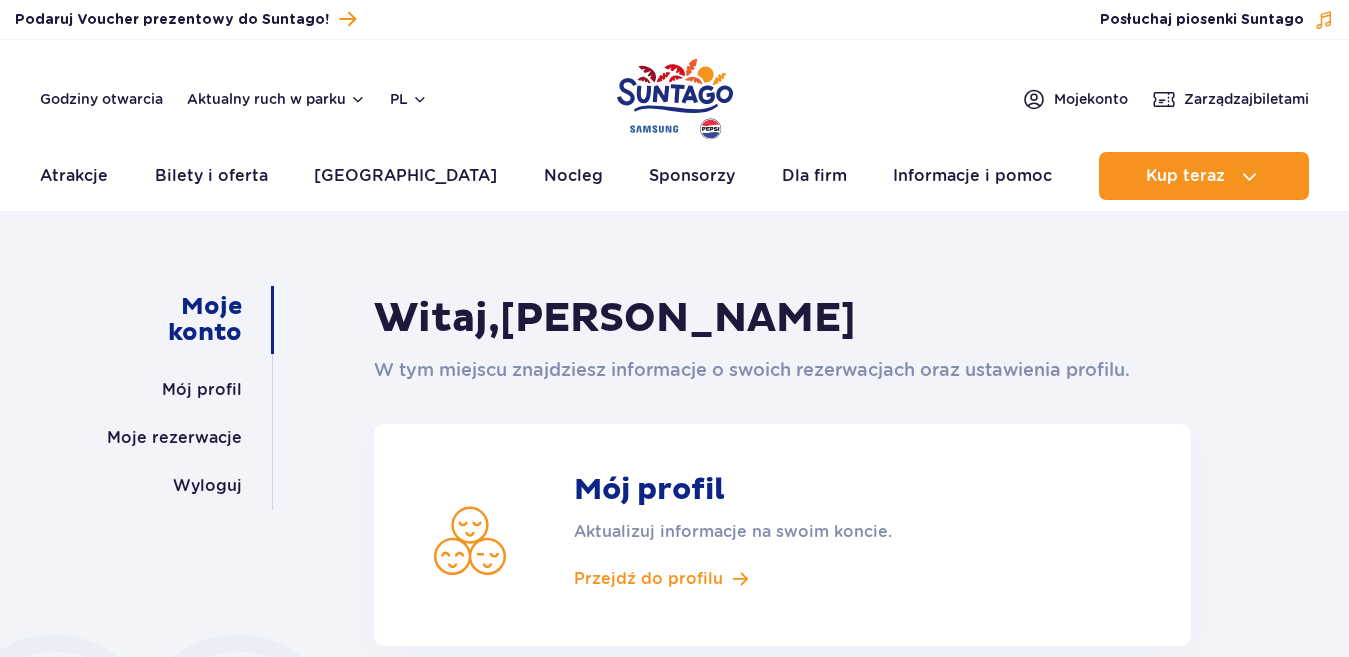 click at bounding box center [675, 99] 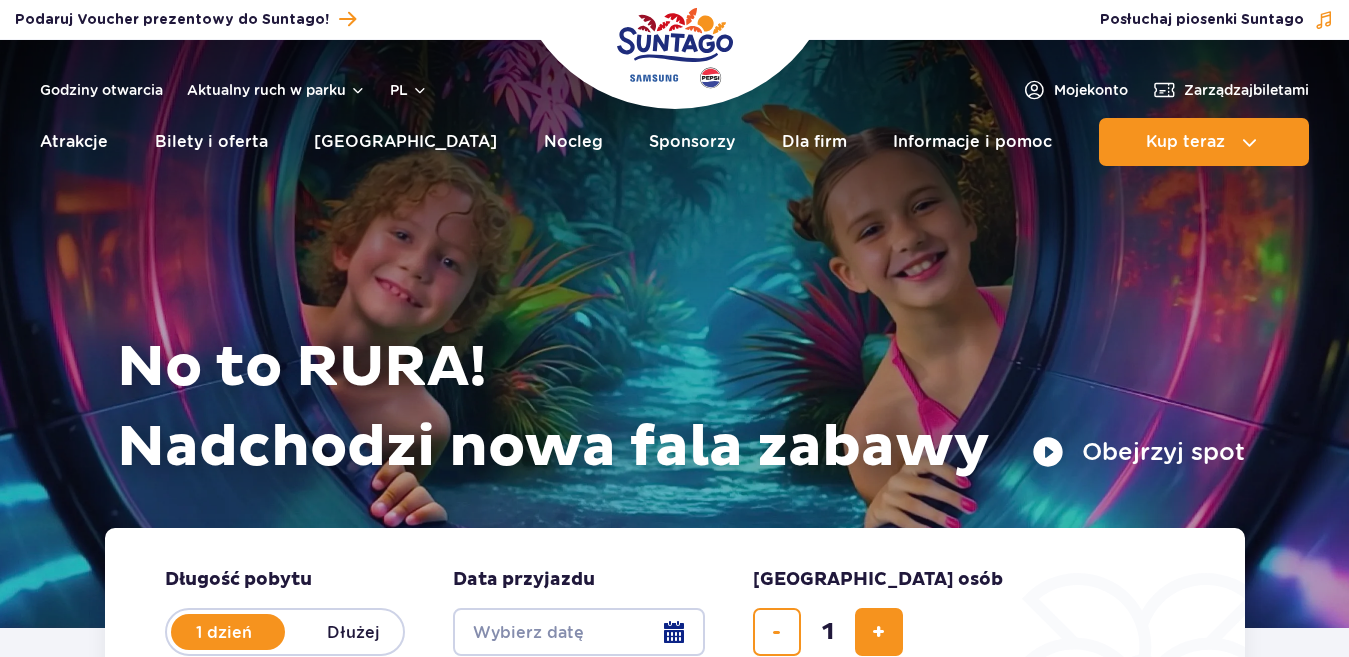 scroll, scrollTop: 0, scrollLeft: 0, axis: both 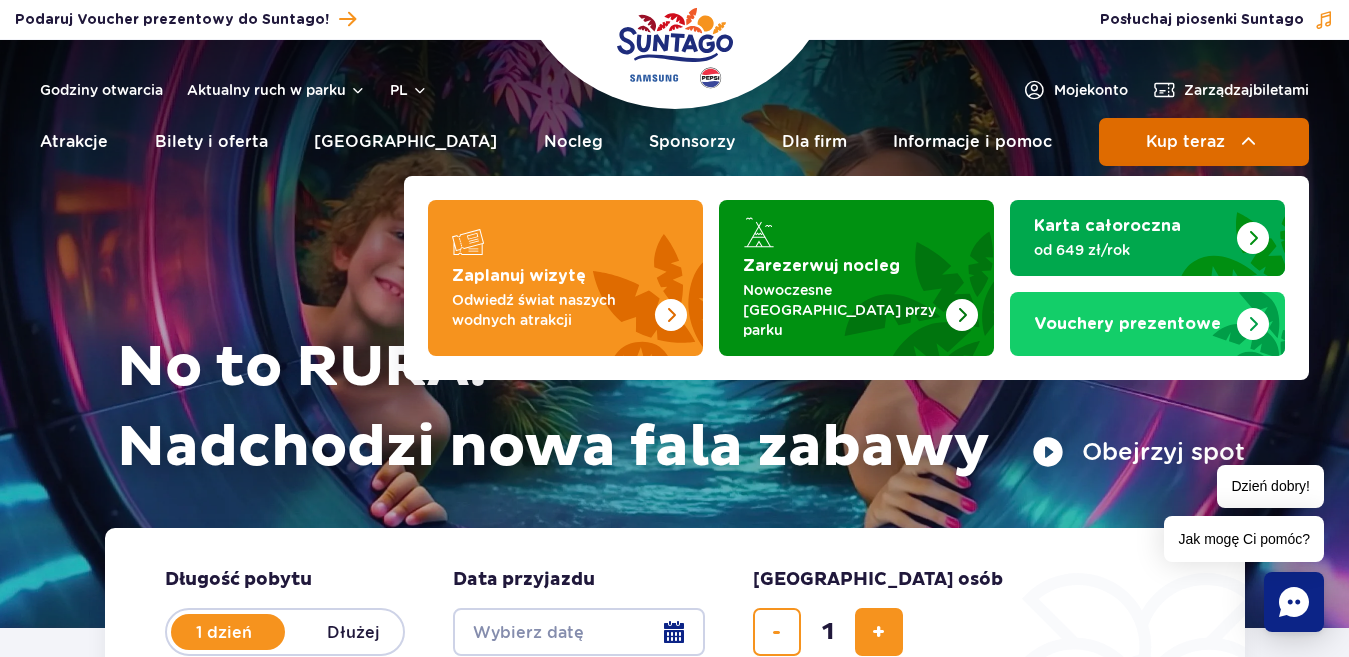 click on "Kup teraz" at bounding box center [1185, 142] 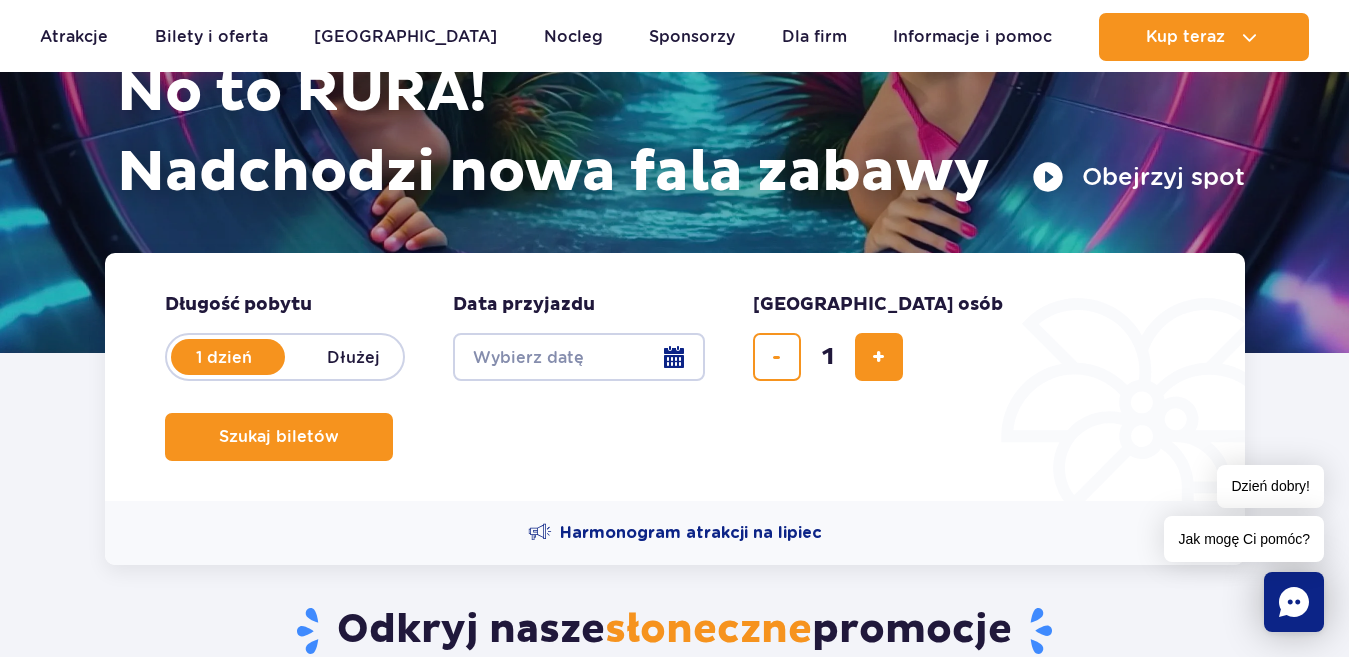scroll, scrollTop: 288, scrollLeft: 0, axis: vertical 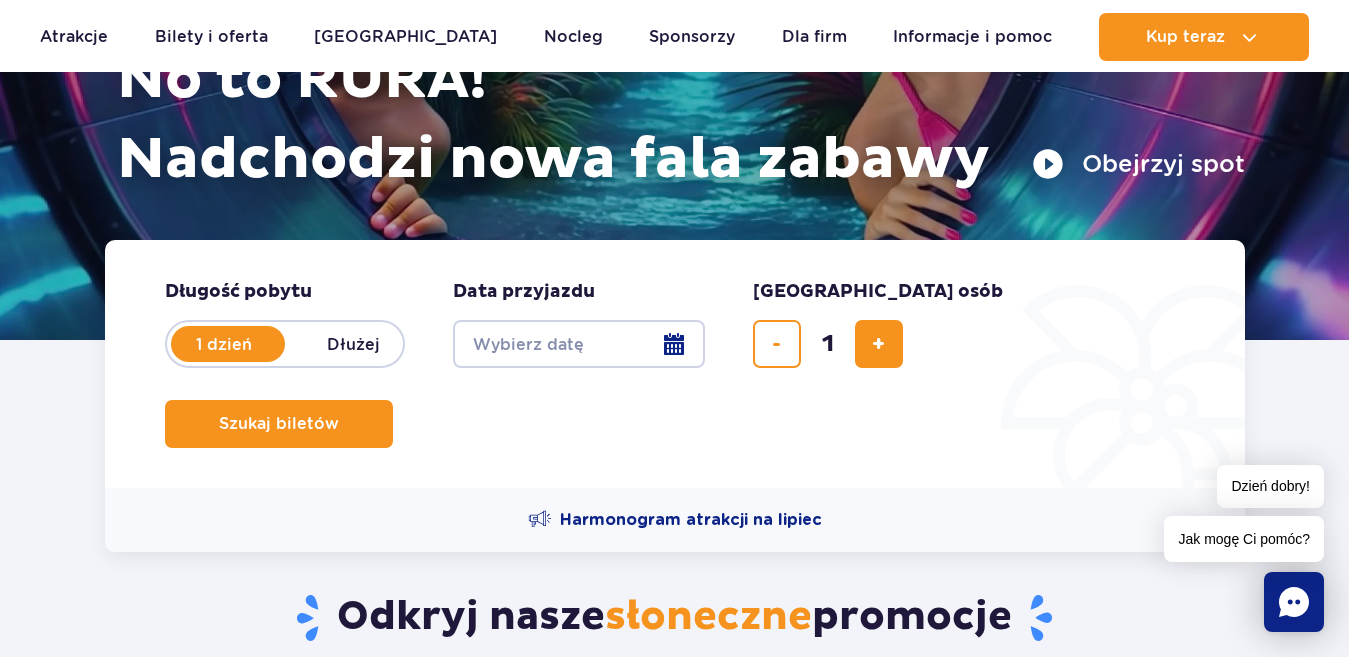 click on "Dłużej" at bounding box center [354, 344] 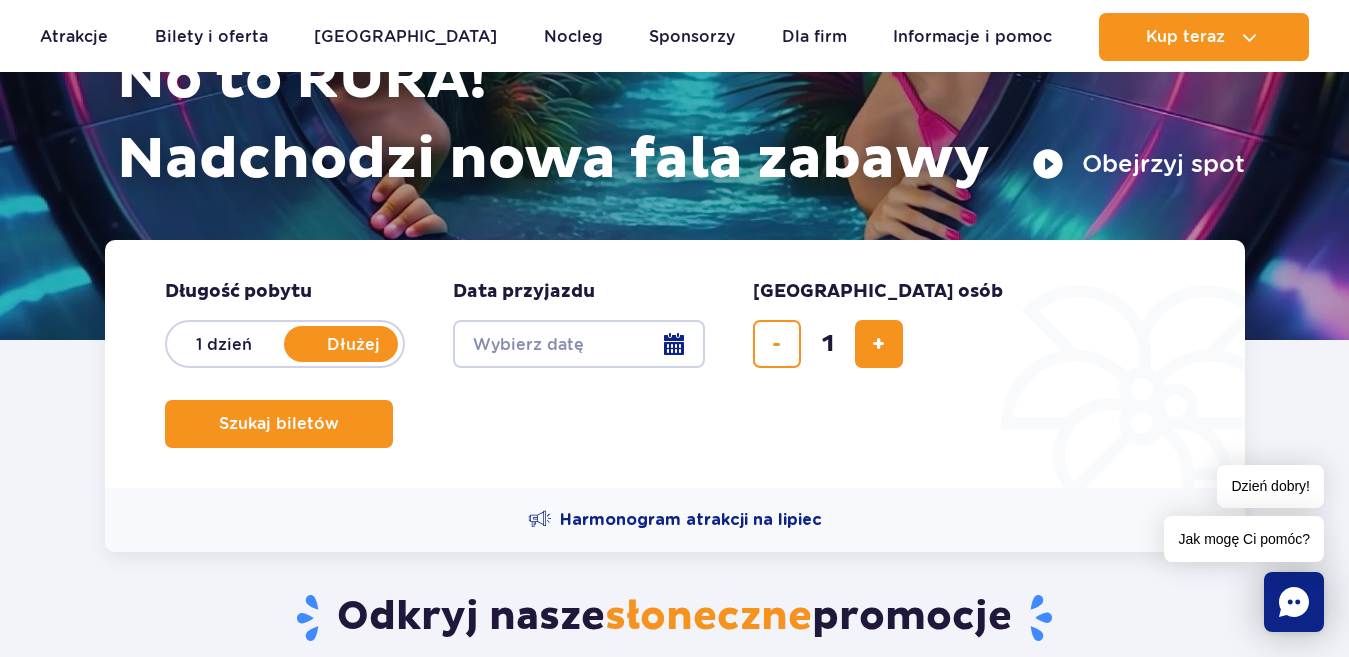 click on "Date from" at bounding box center [579, 344] 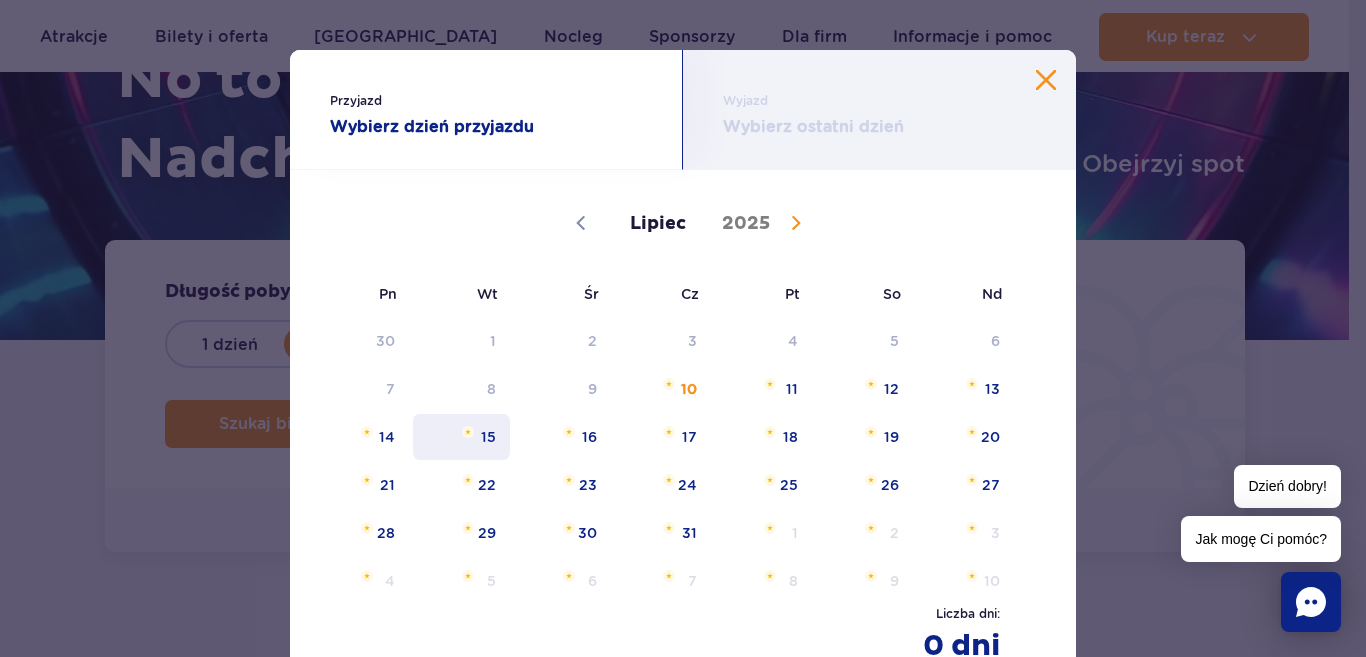click on "15" at bounding box center (461, 437) 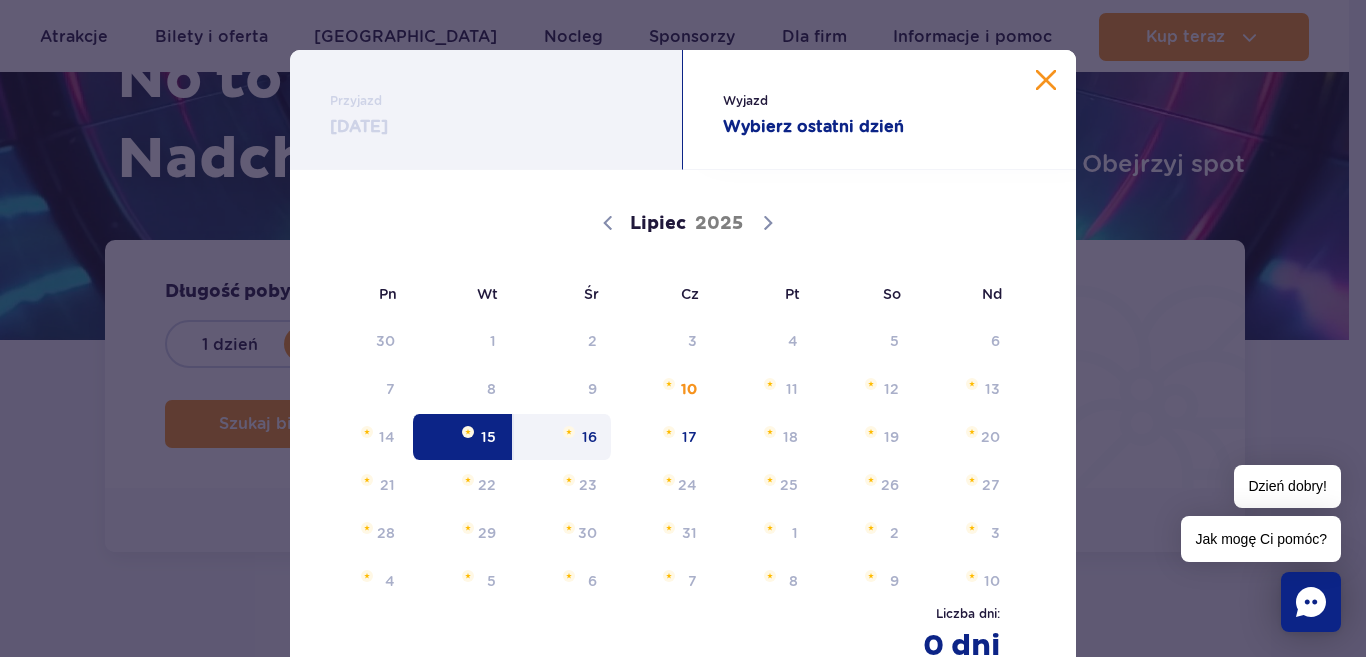 click on "16" at bounding box center [562, 437] 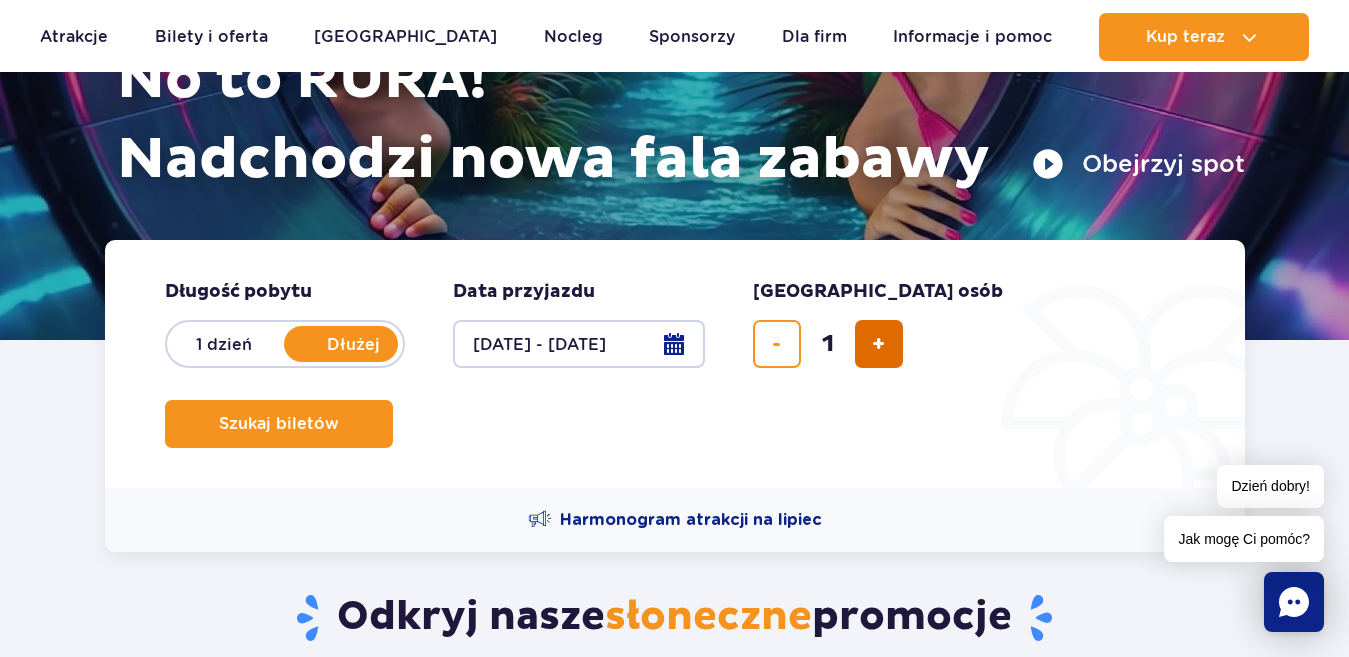 click at bounding box center (879, 344) 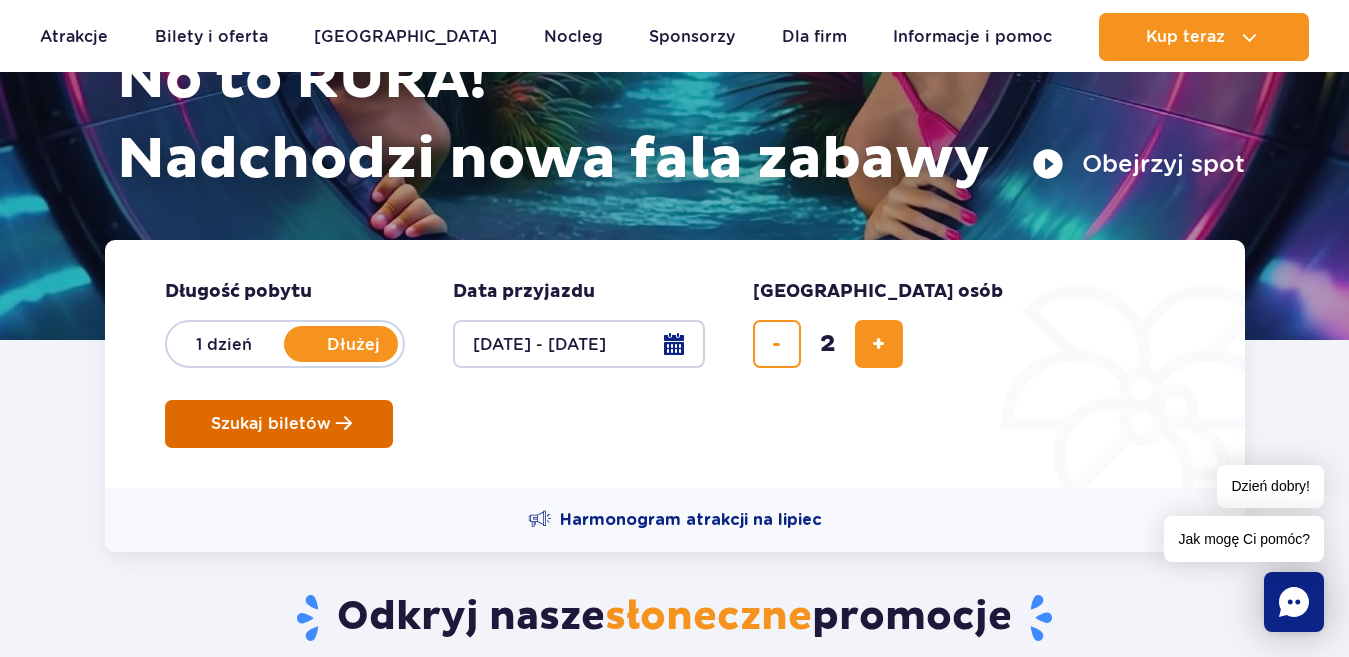 click on "Szukaj biletów" at bounding box center (271, 424) 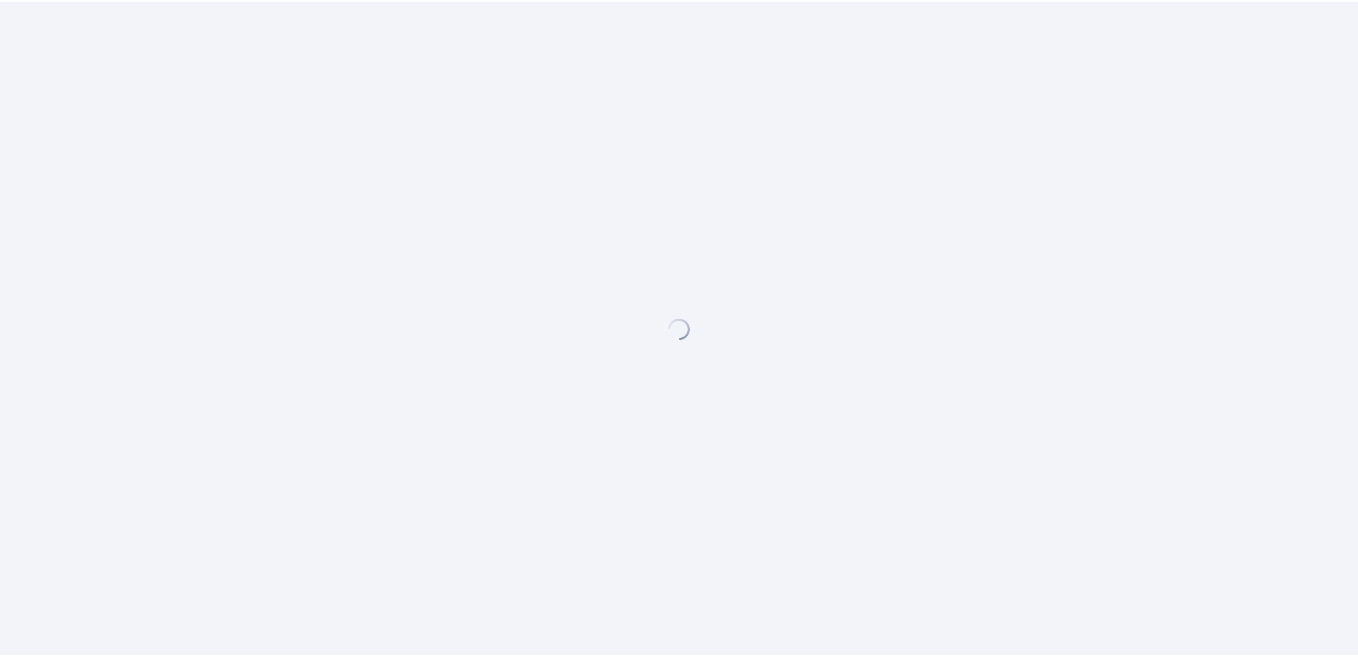 scroll, scrollTop: 0, scrollLeft: 0, axis: both 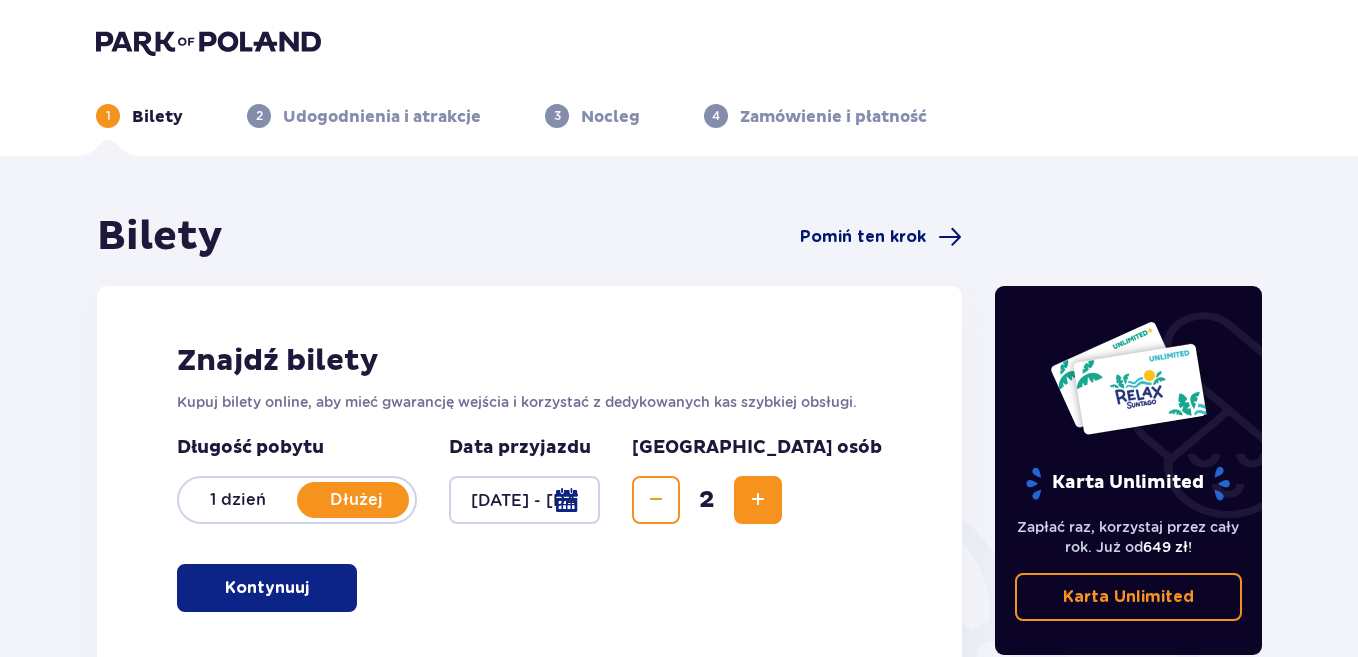 click on "Pomiń ten krok" at bounding box center (863, 237) 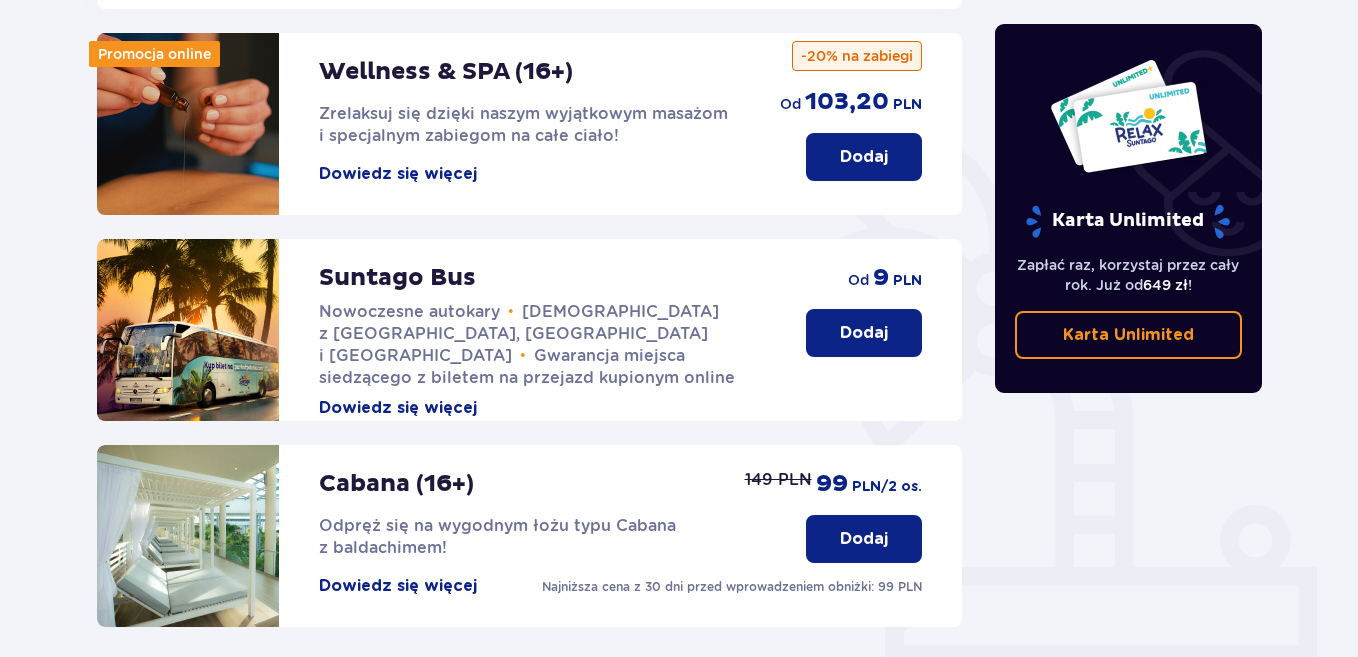 scroll, scrollTop: 376, scrollLeft: 0, axis: vertical 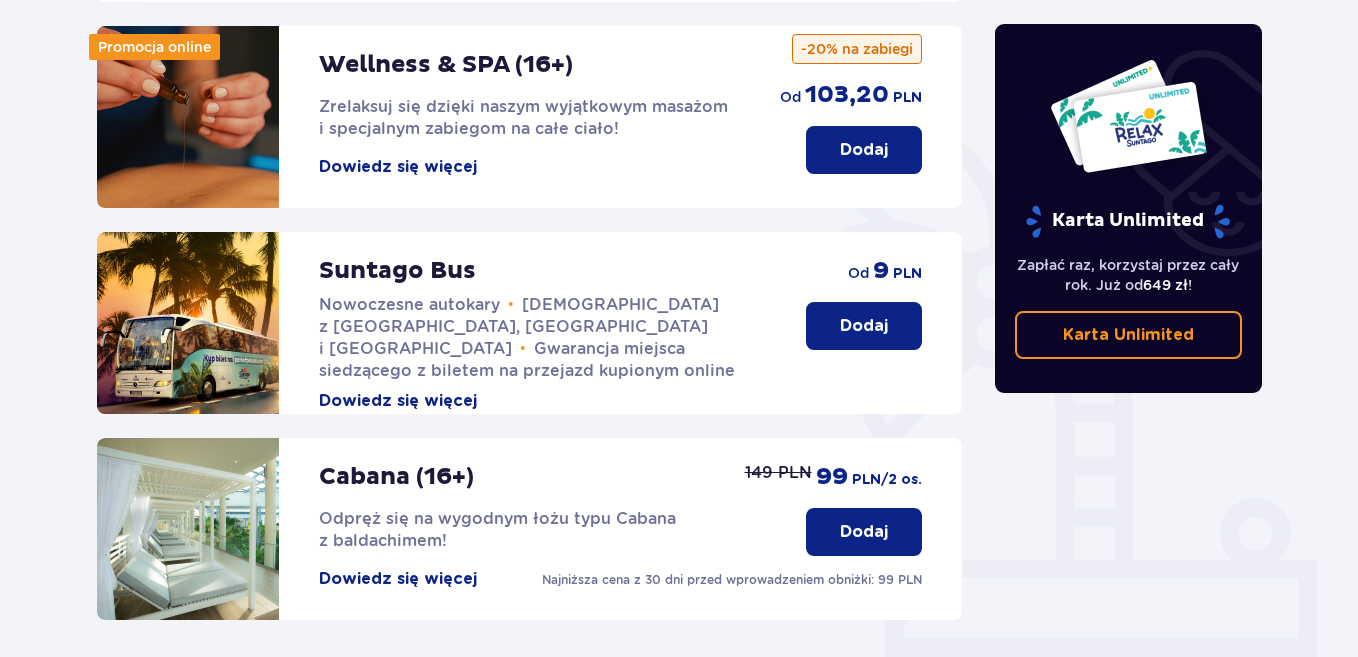 click on "Dodaj" at bounding box center (864, 326) 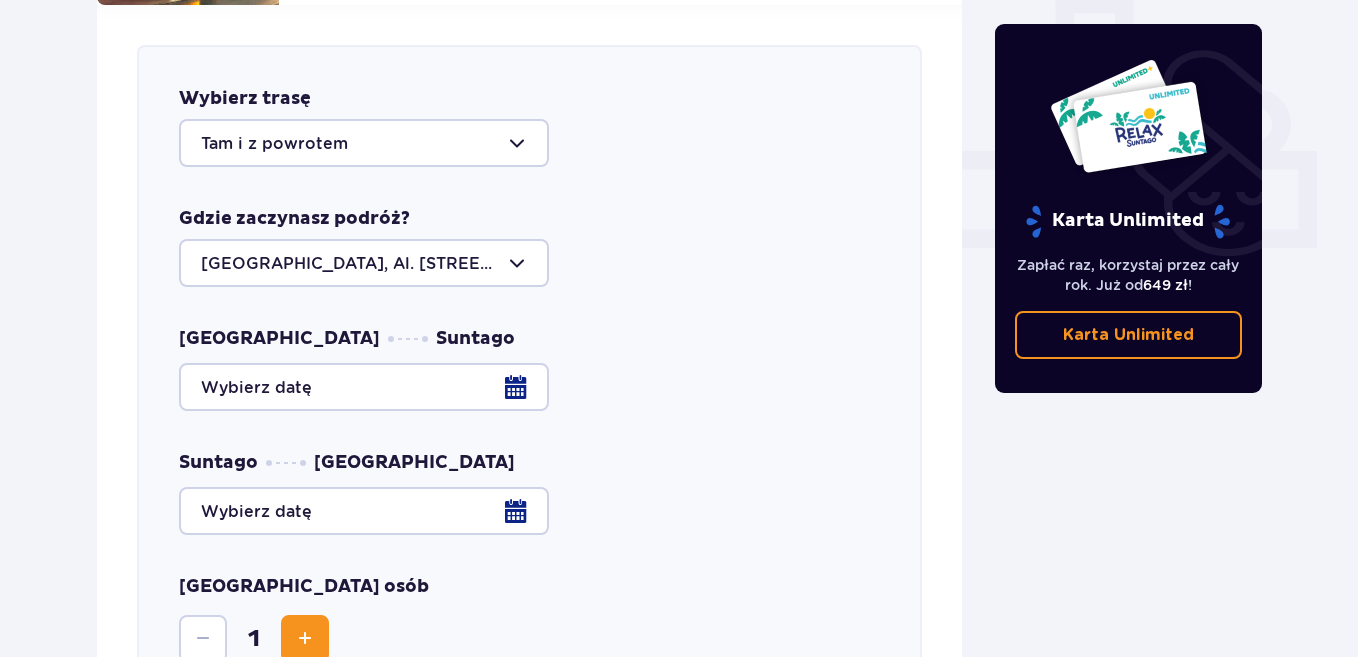 scroll, scrollTop: 786, scrollLeft: 0, axis: vertical 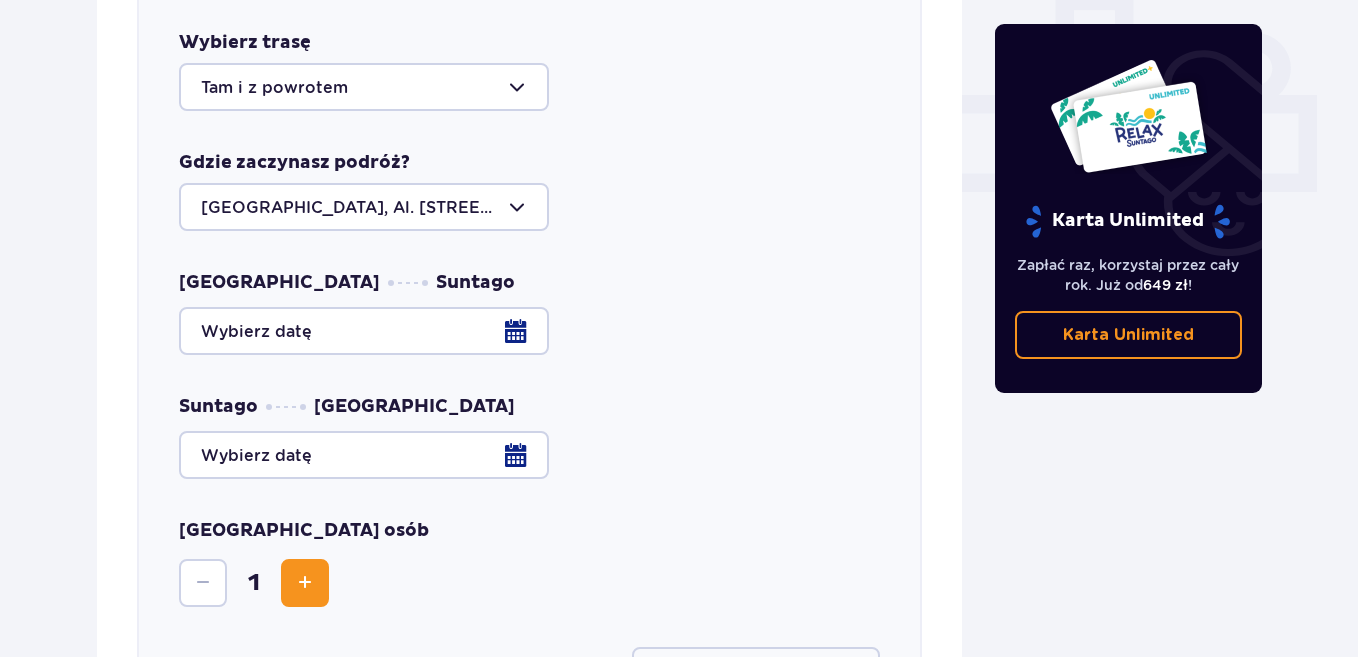 click at bounding box center (529, 331) 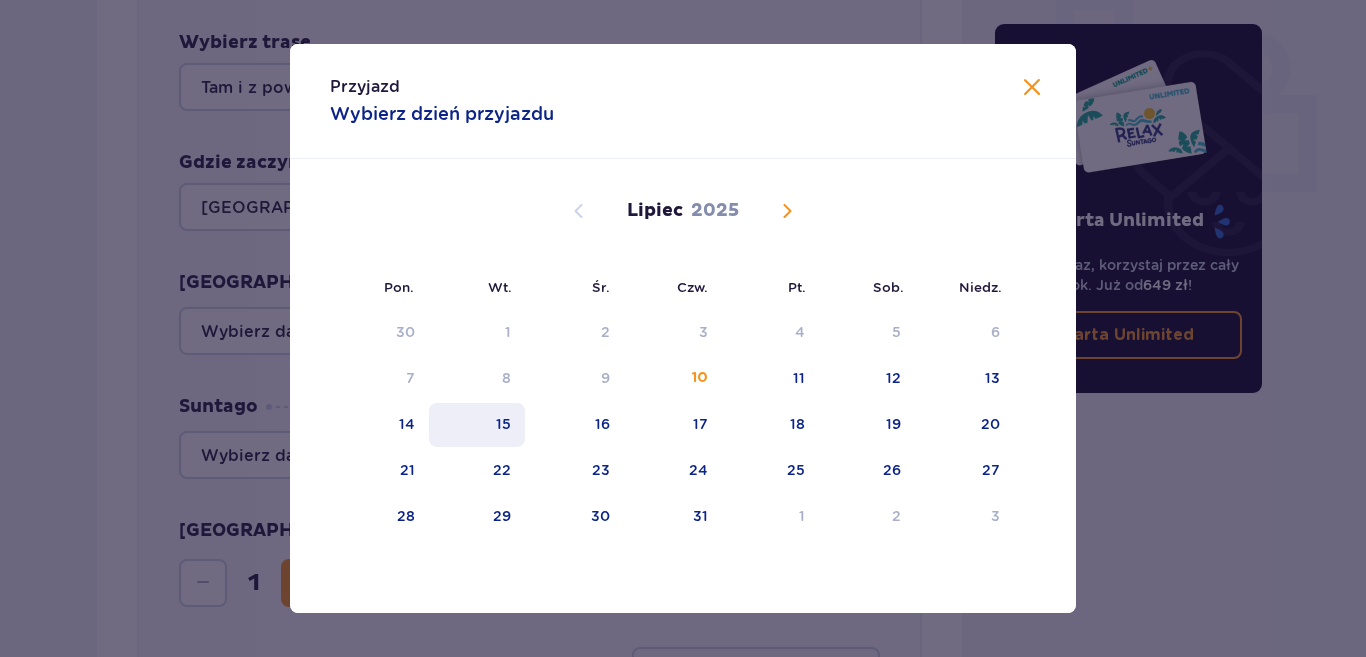 click on "15" at bounding box center (503, 424) 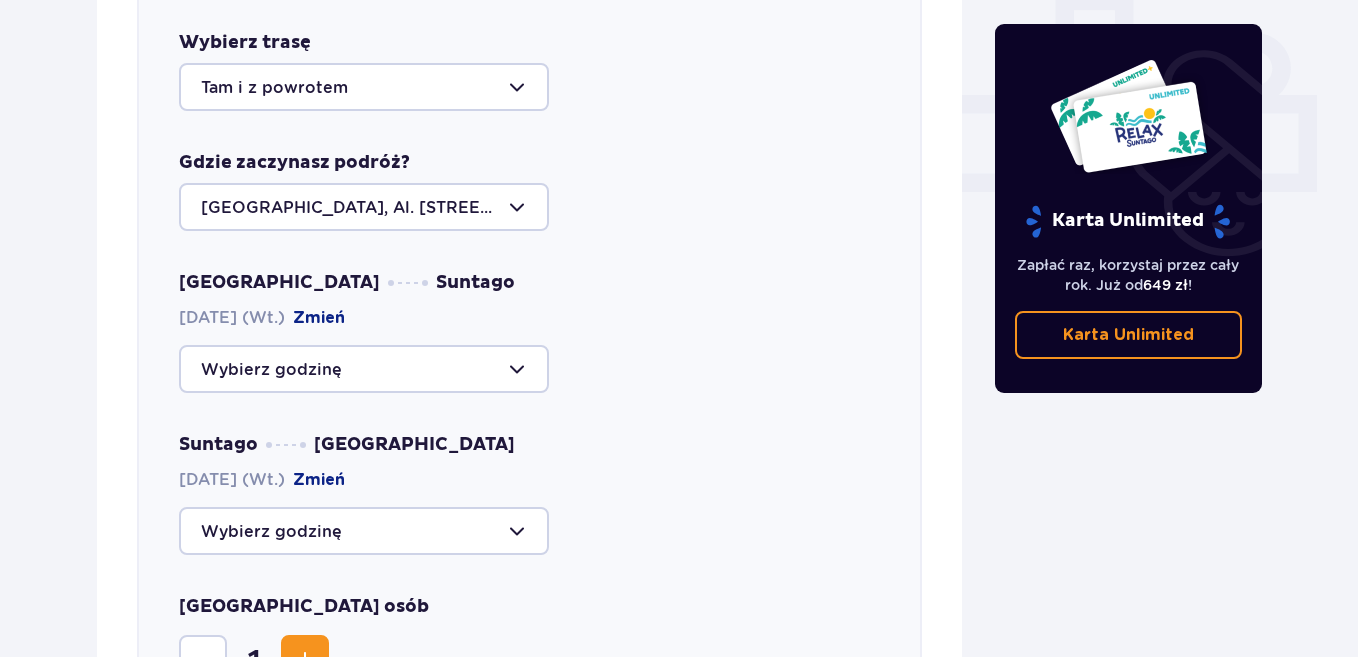 click at bounding box center [364, 369] 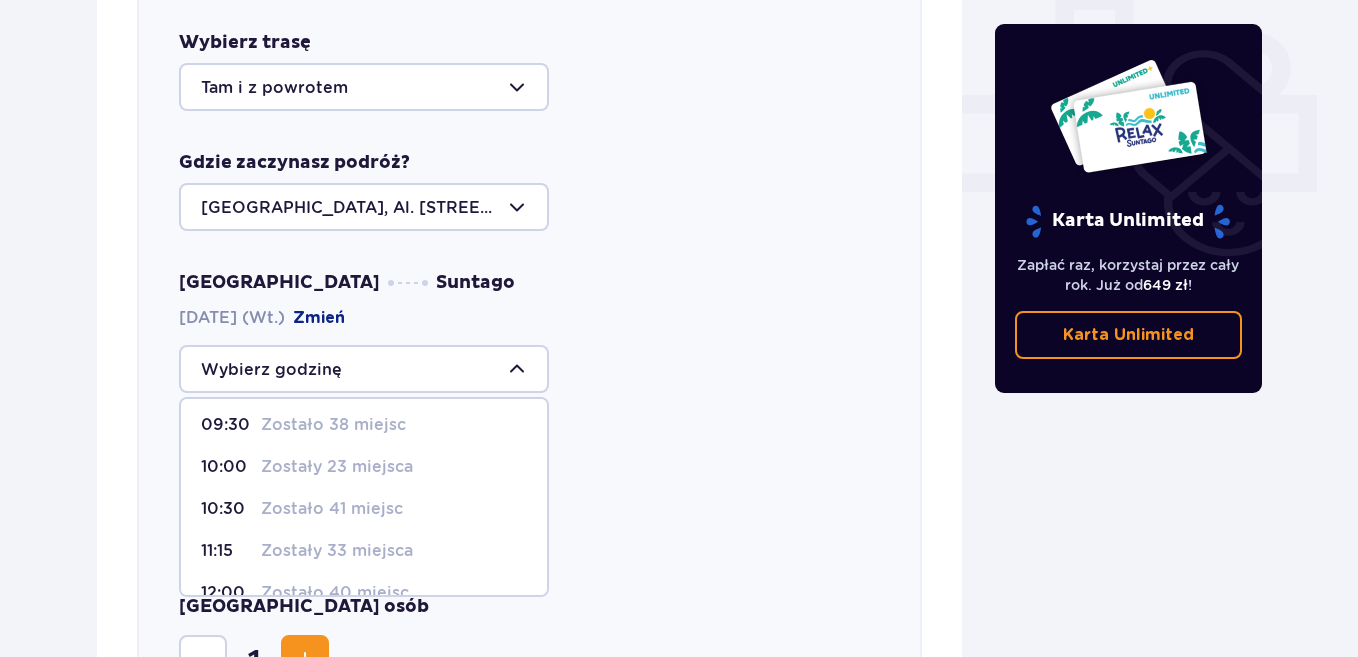 scroll, scrollTop: 0, scrollLeft: 0, axis: both 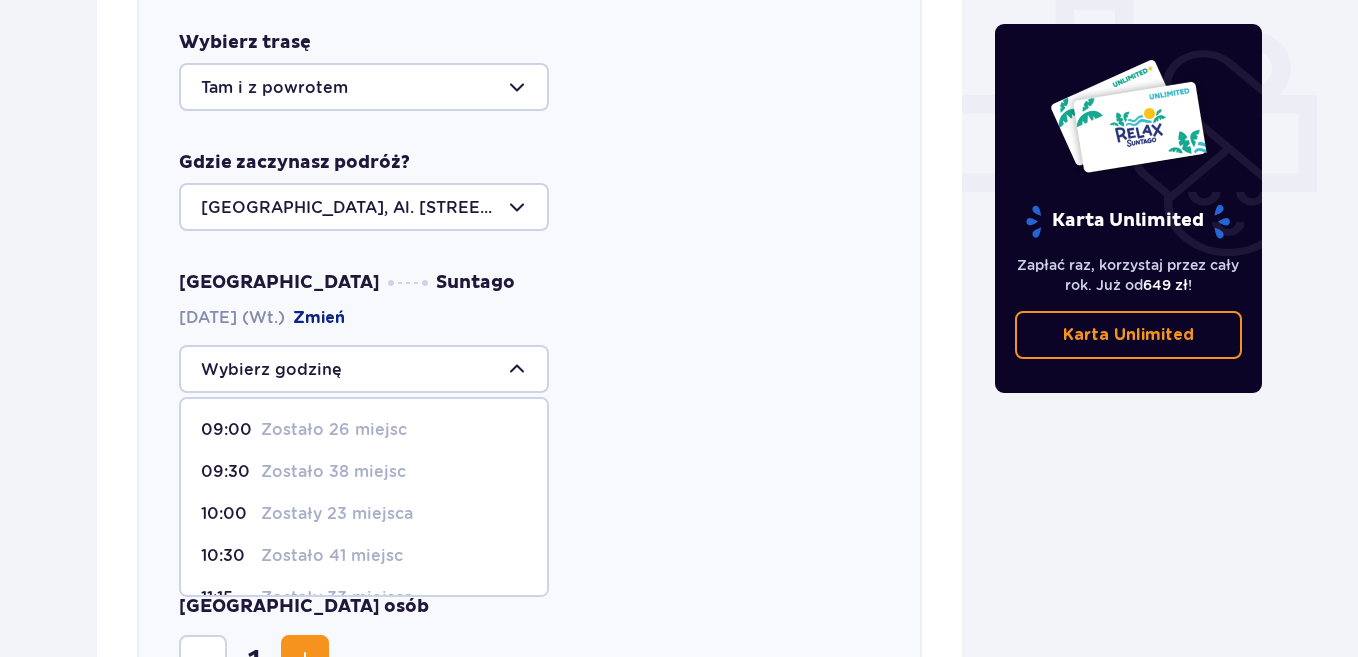 click on "Zostało 38 miejsc" at bounding box center [333, 472] 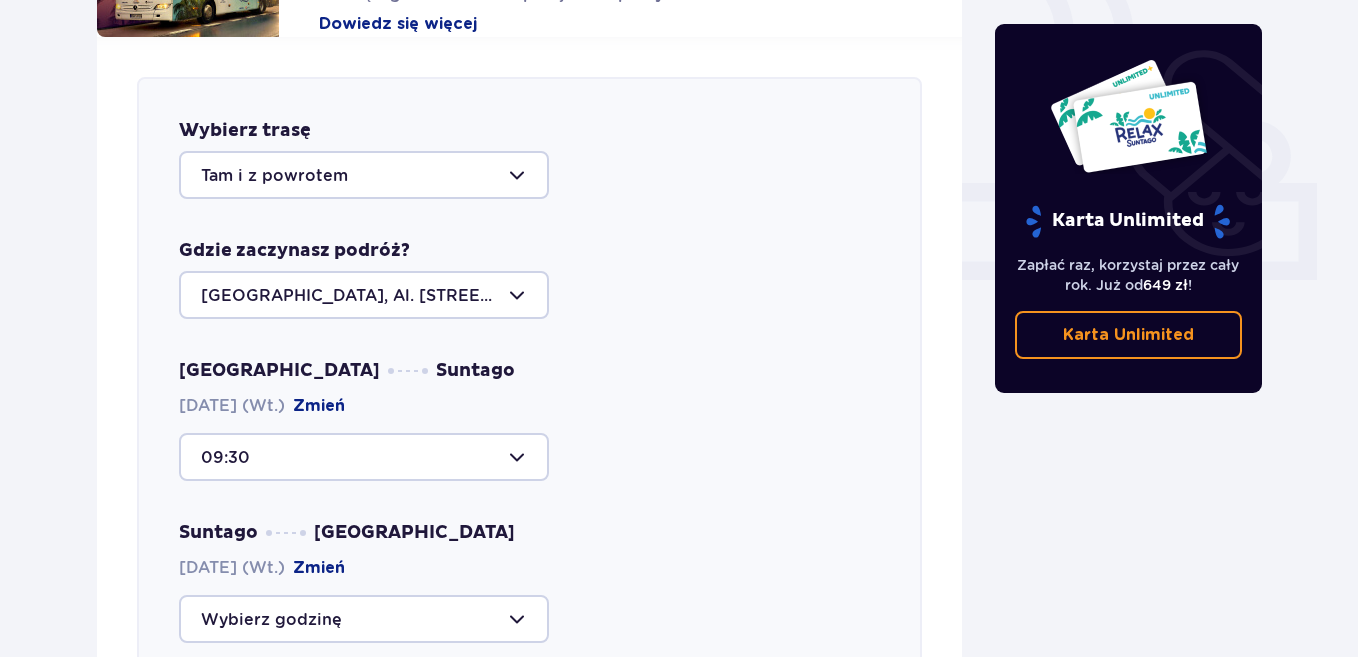 scroll, scrollTop: 882, scrollLeft: 0, axis: vertical 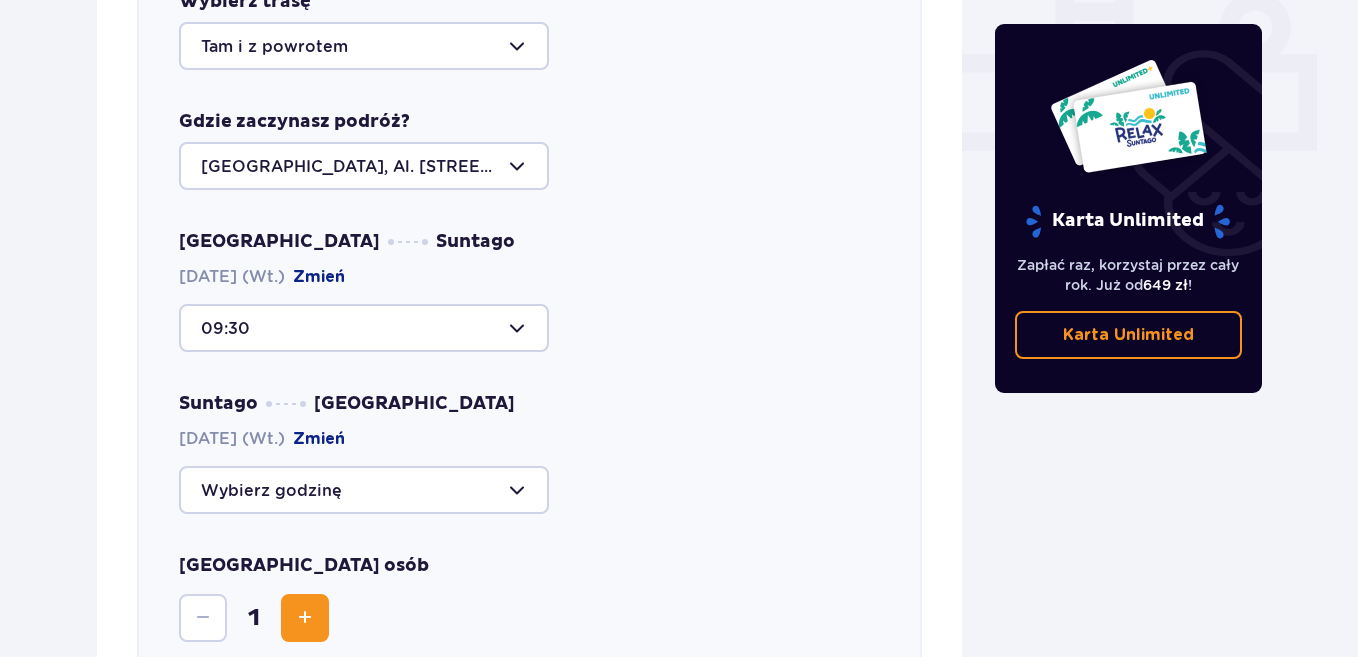 click on "Zmień" at bounding box center (319, 439) 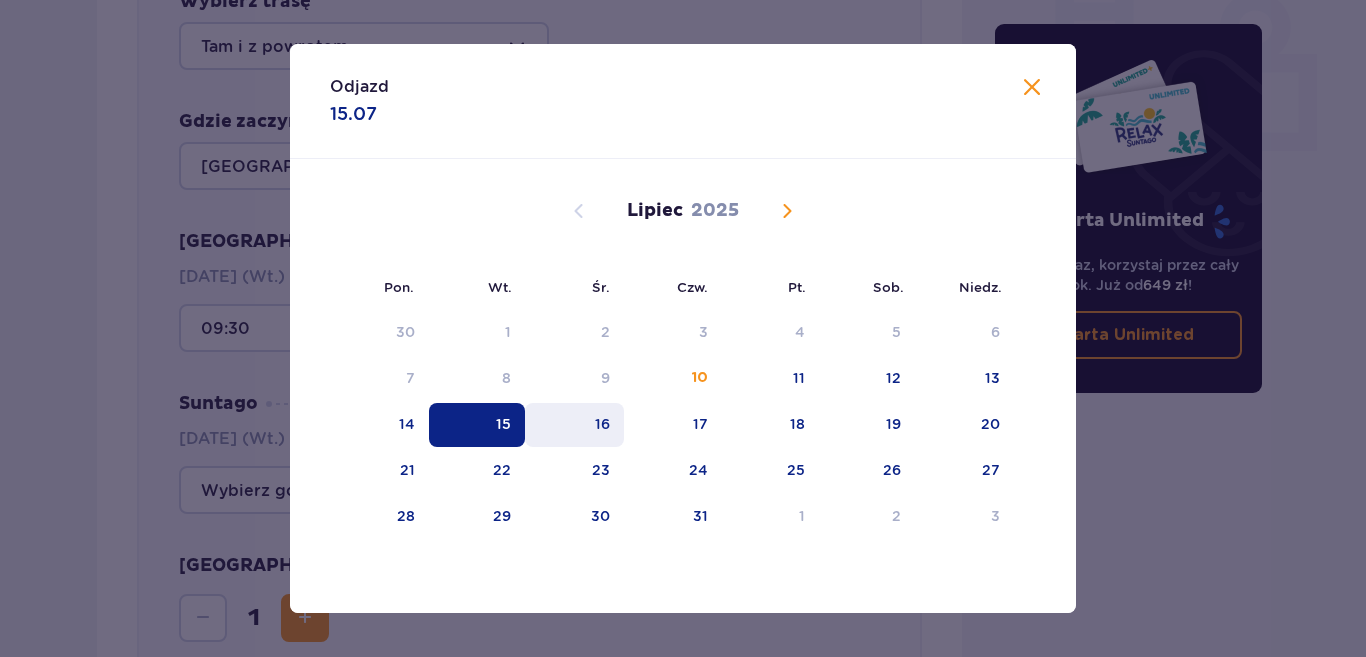 click on "16" at bounding box center [574, 425] 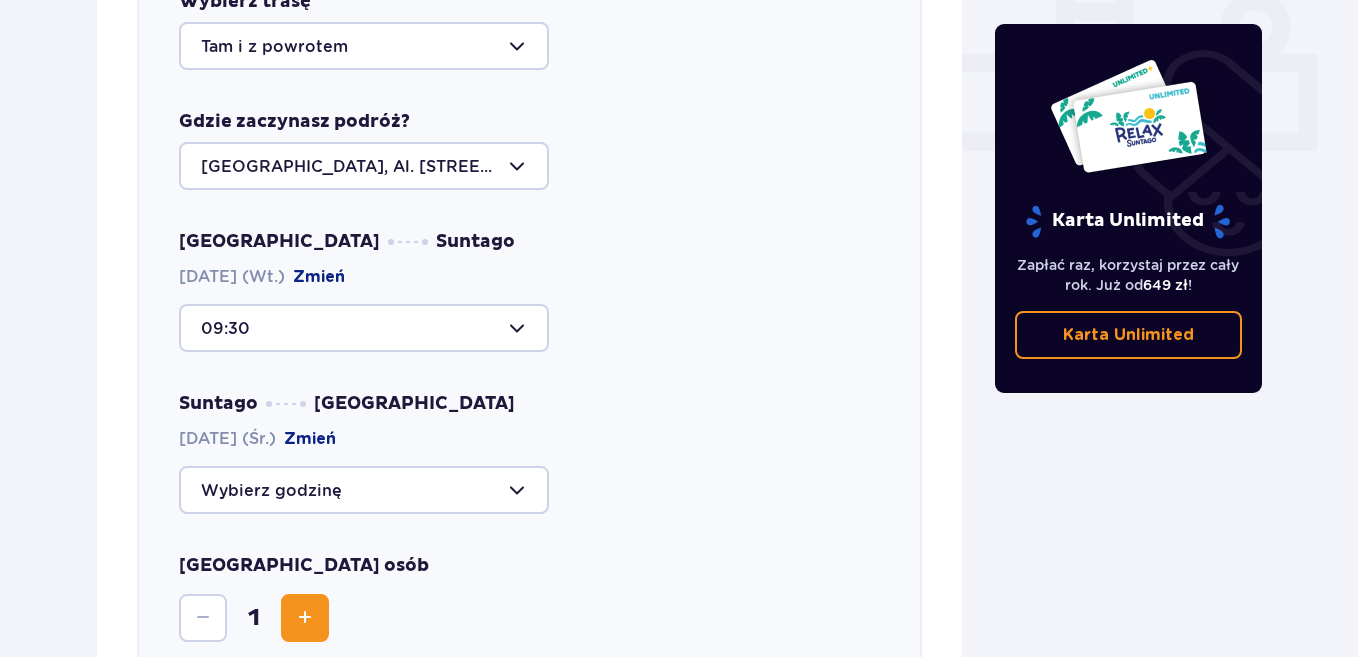 click at bounding box center [364, 328] 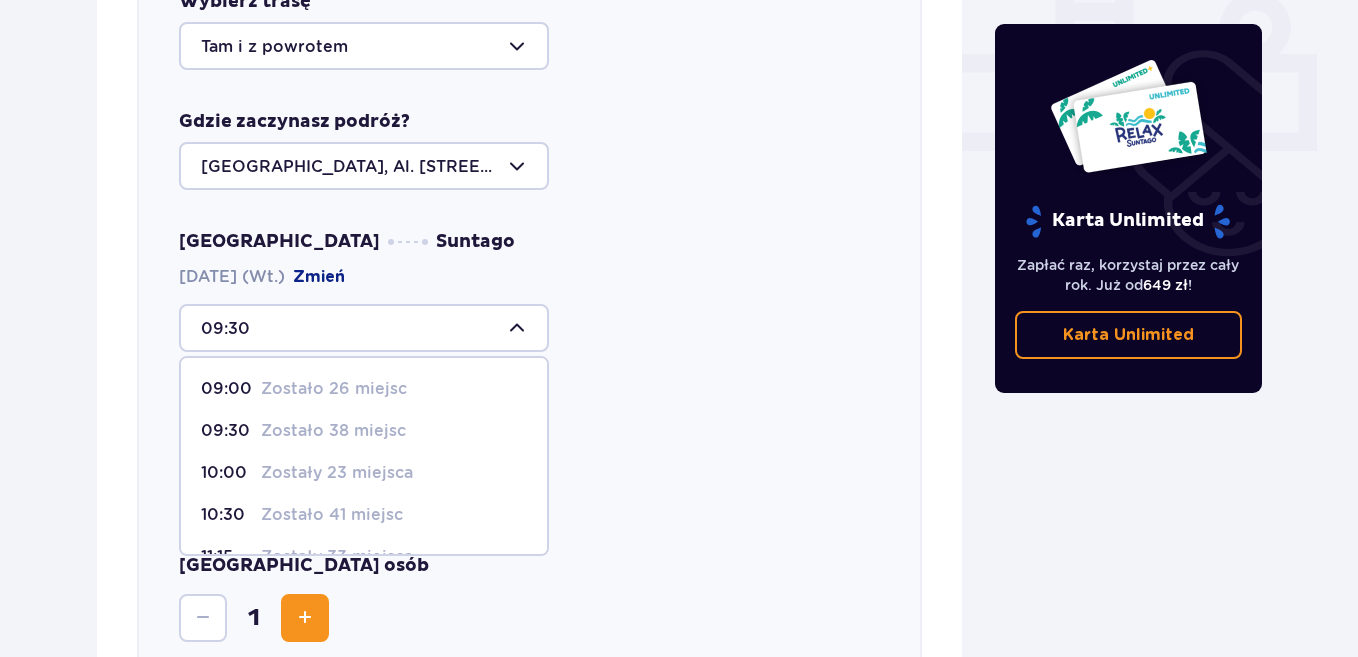 click at bounding box center (364, 328) 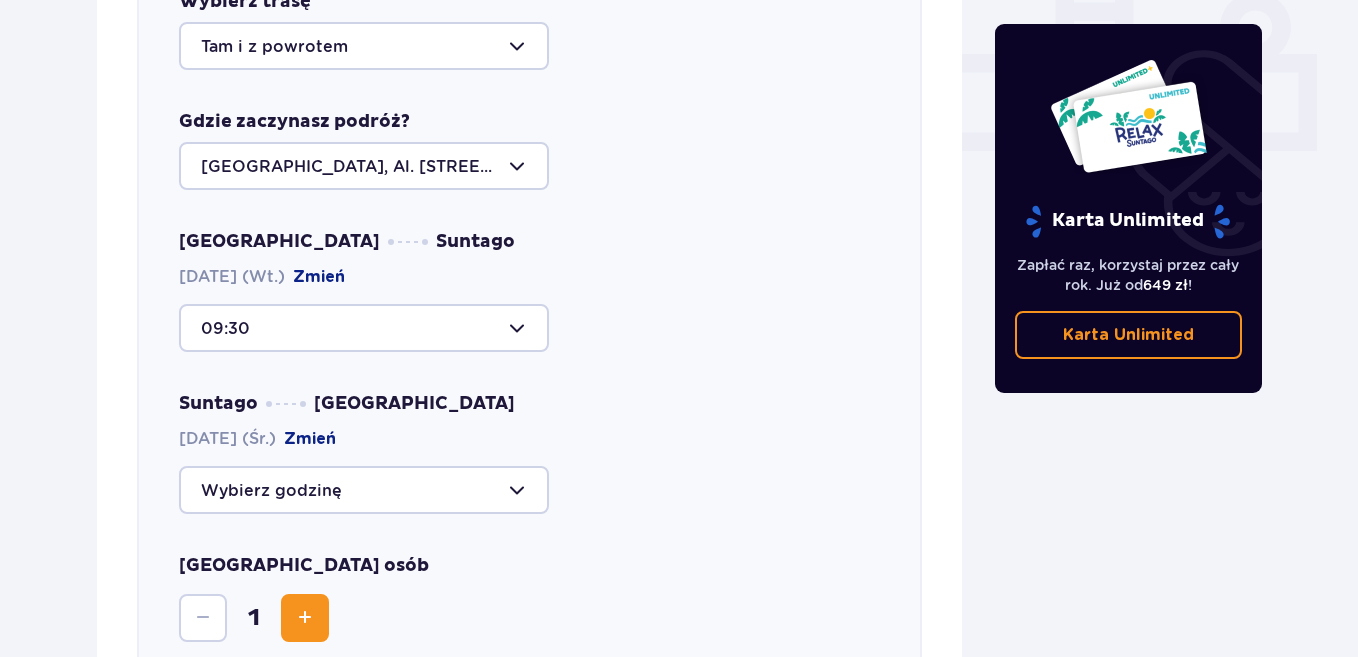 click at bounding box center [364, 490] 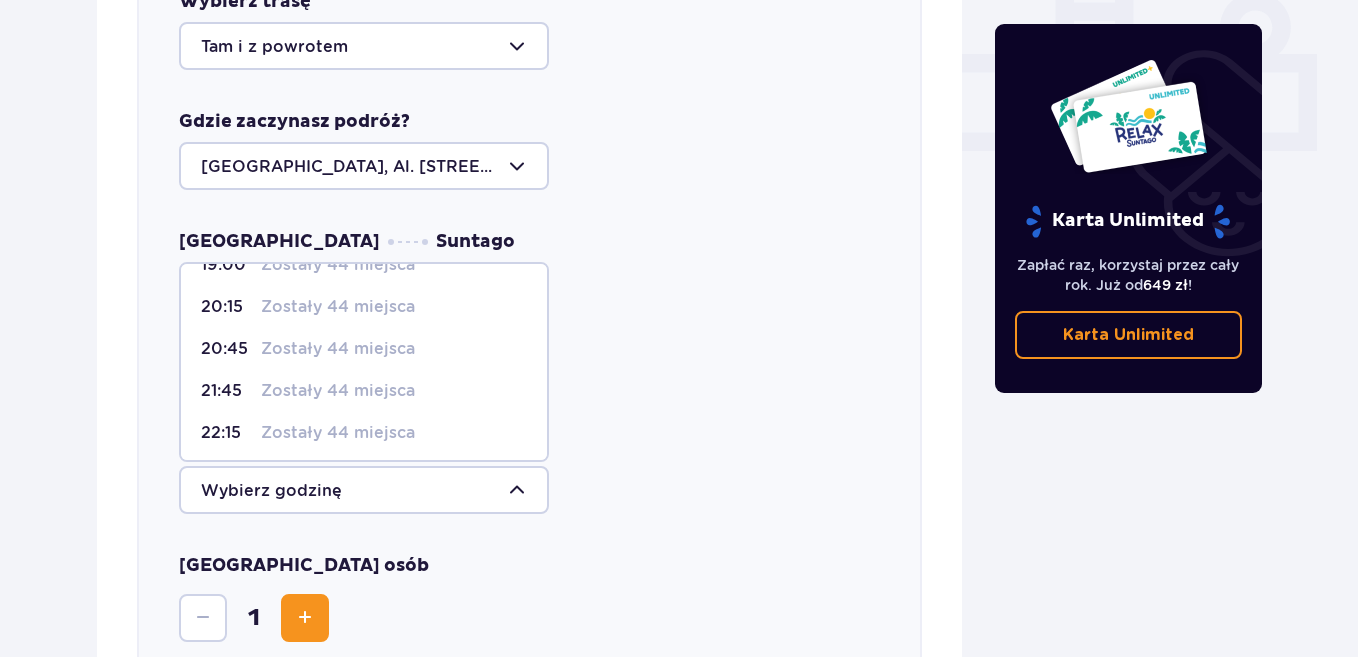 scroll, scrollTop: 244, scrollLeft: 0, axis: vertical 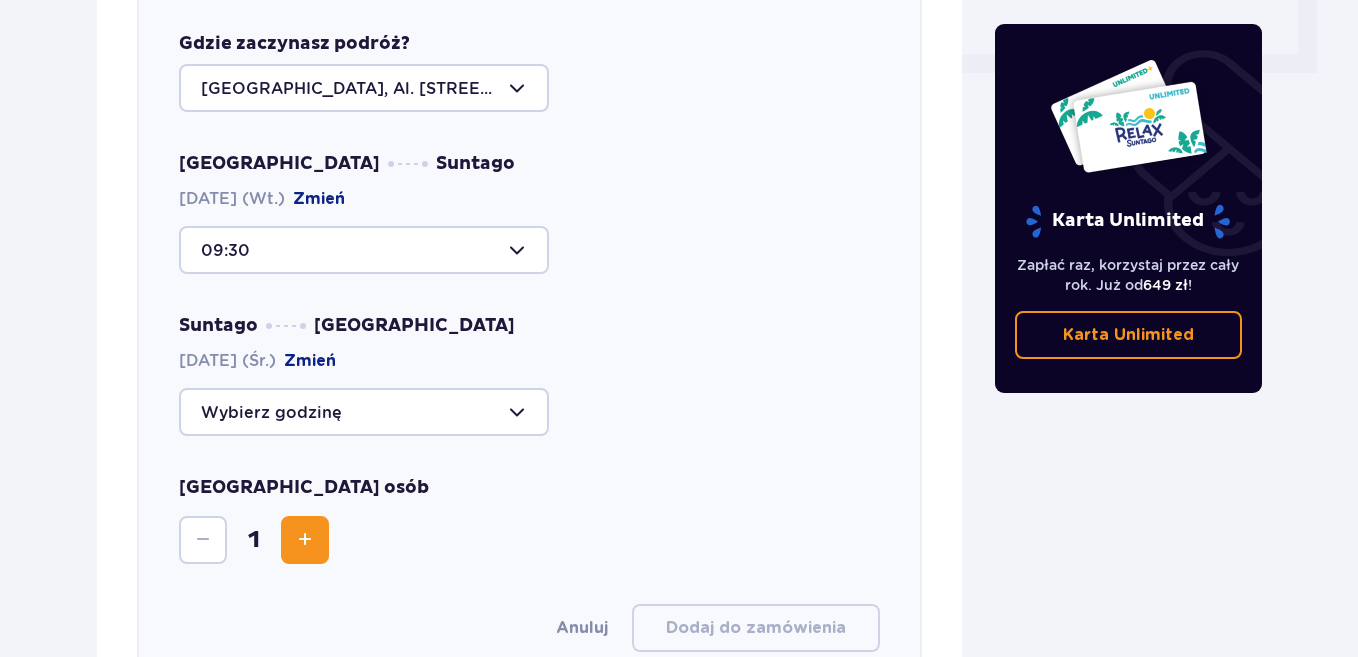 click at bounding box center [364, 250] 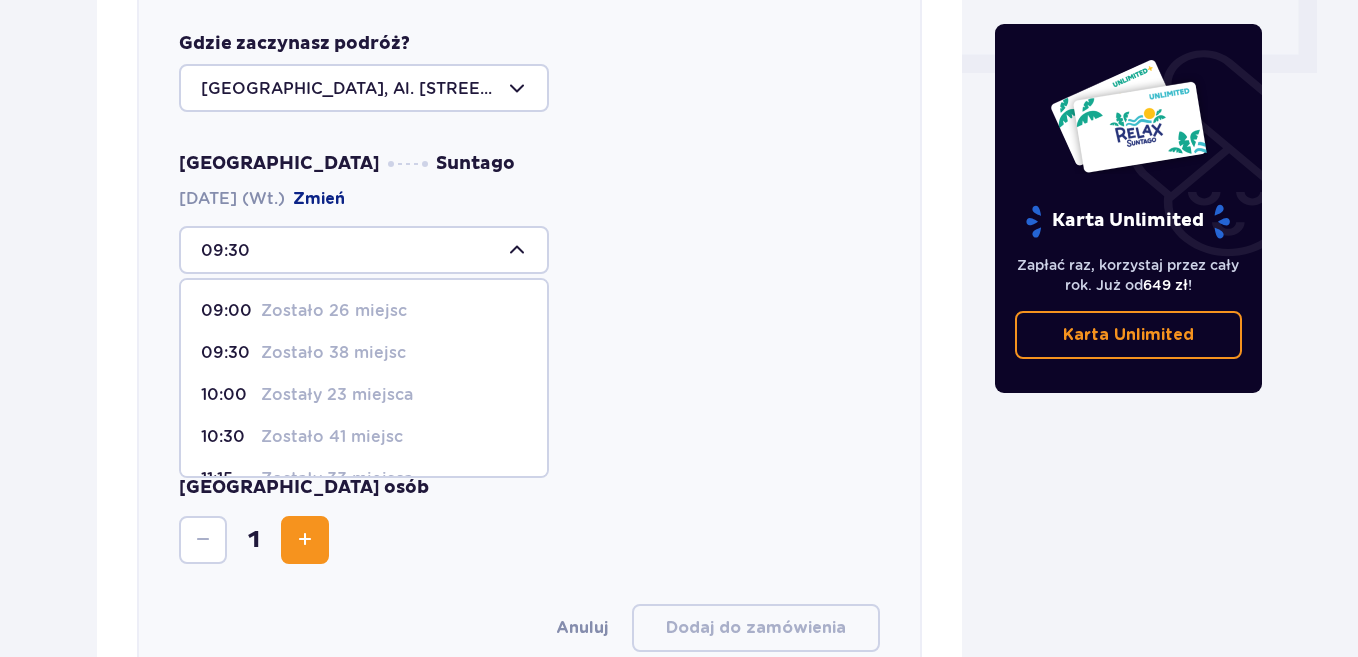 click at bounding box center [364, 250] 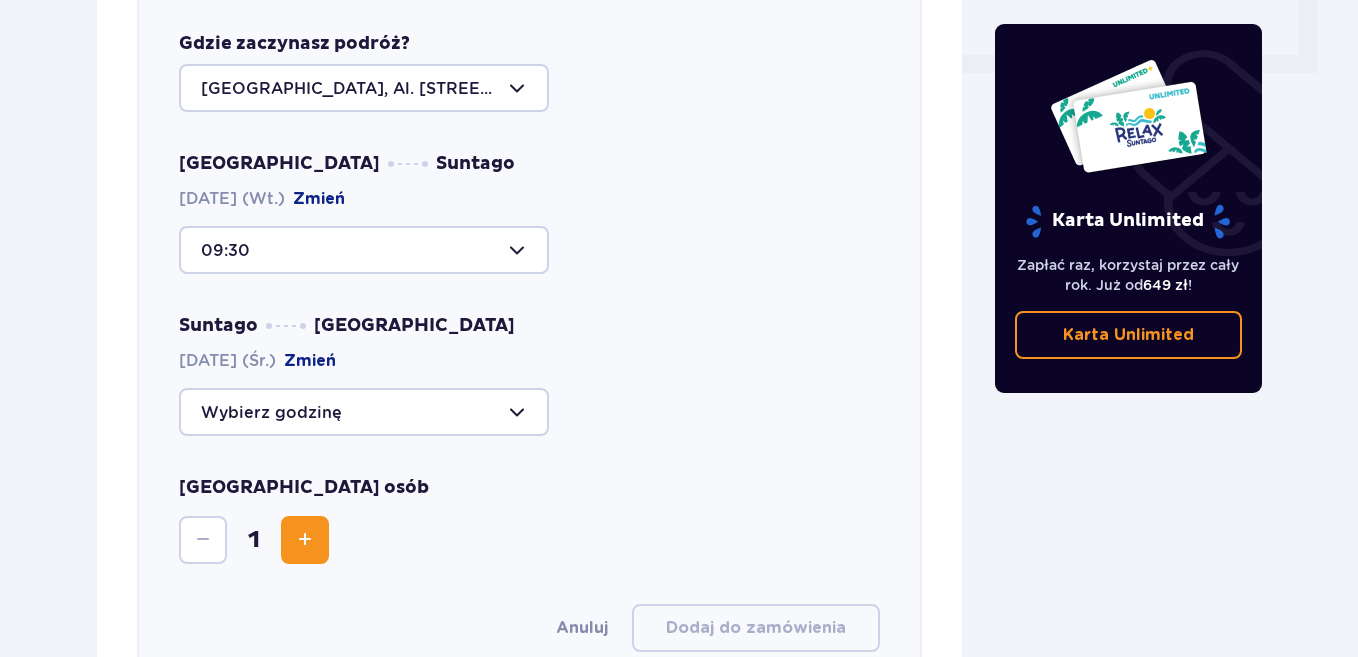 click at bounding box center [364, 412] 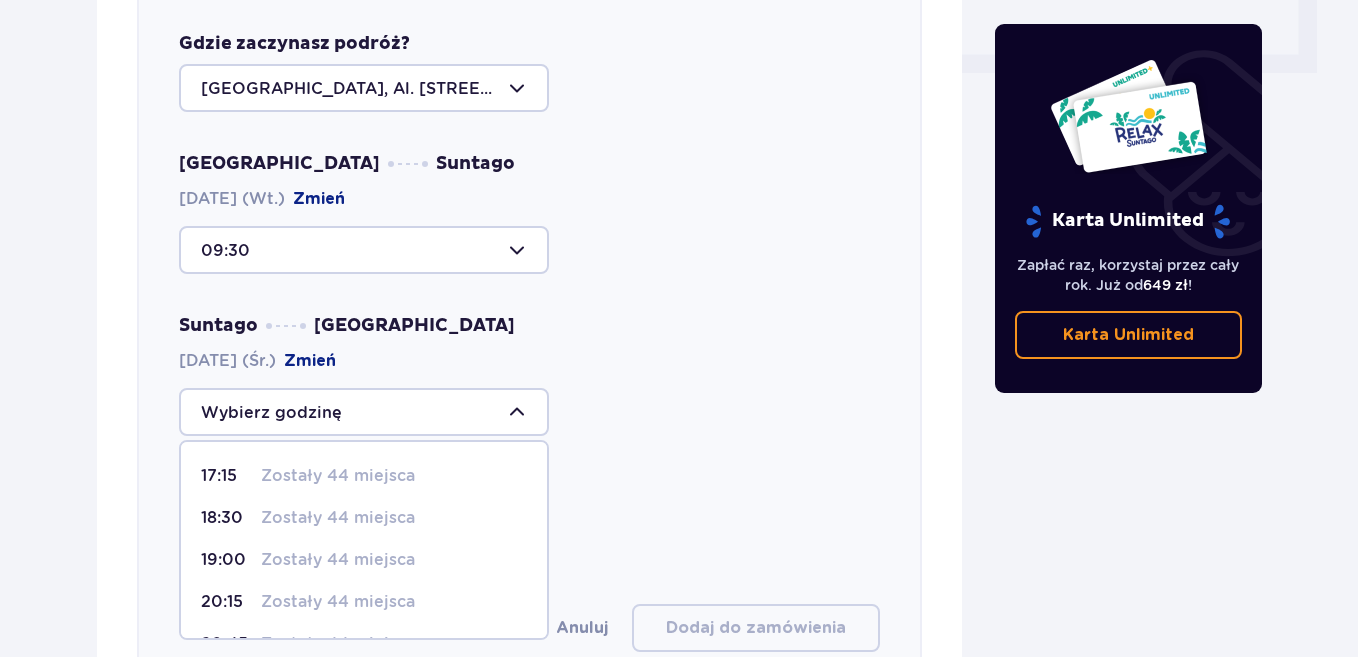 scroll, scrollTop: 244, scrollLeft: 0, axis: vertical 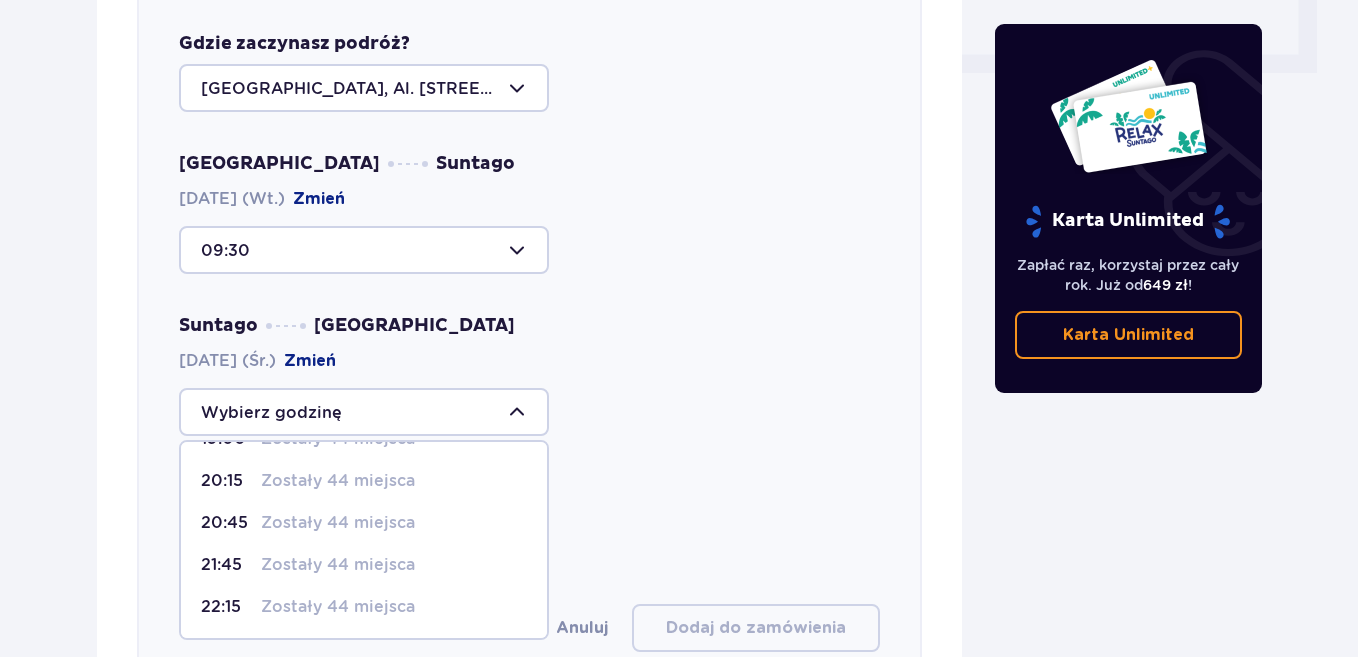click on "Zostały 44 miejsca" at bounding box center (338, 607) 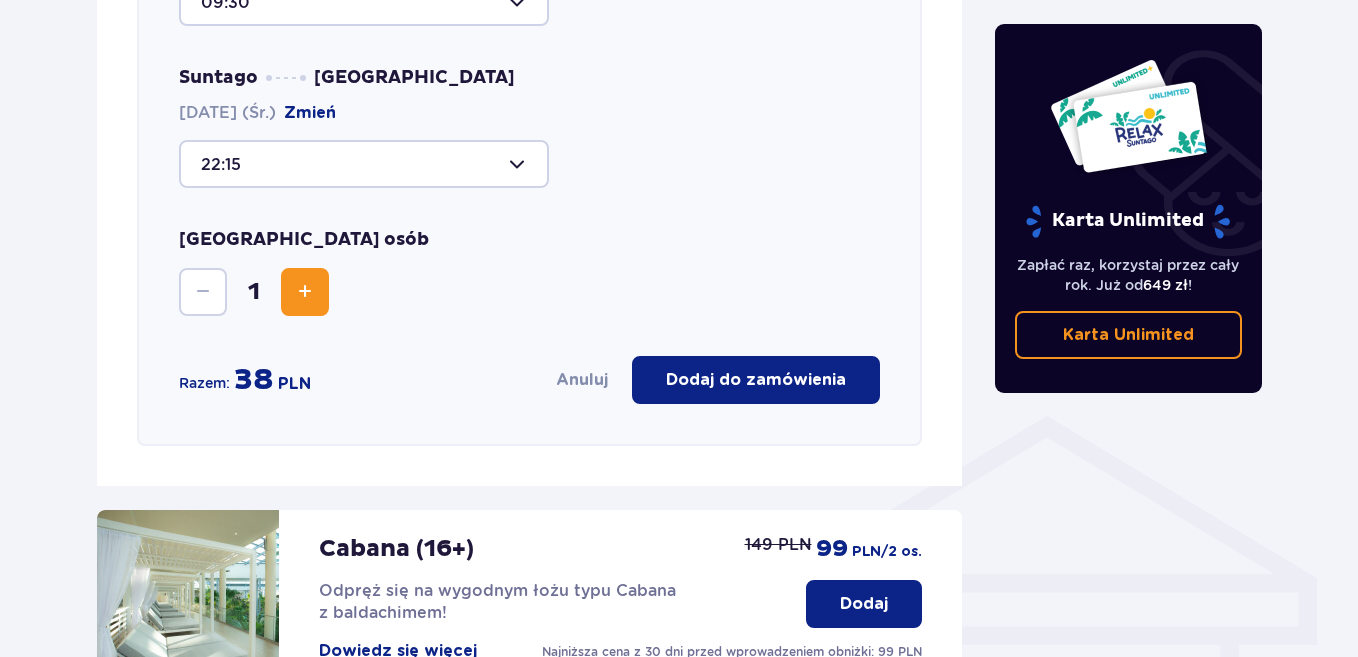 scroll, scrollTop: 1212, scrollLeft: 0, axis: vertical 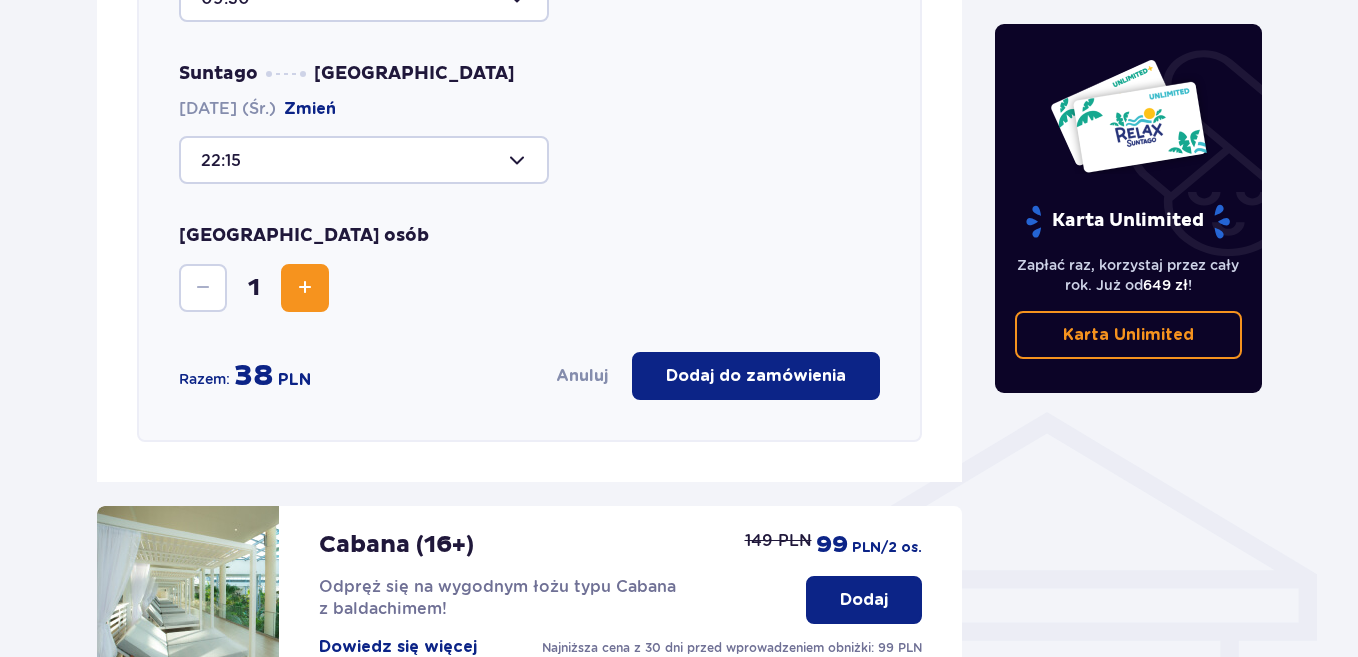 click on "Dodaj do zamówienia" at bounding box center (756, 376) 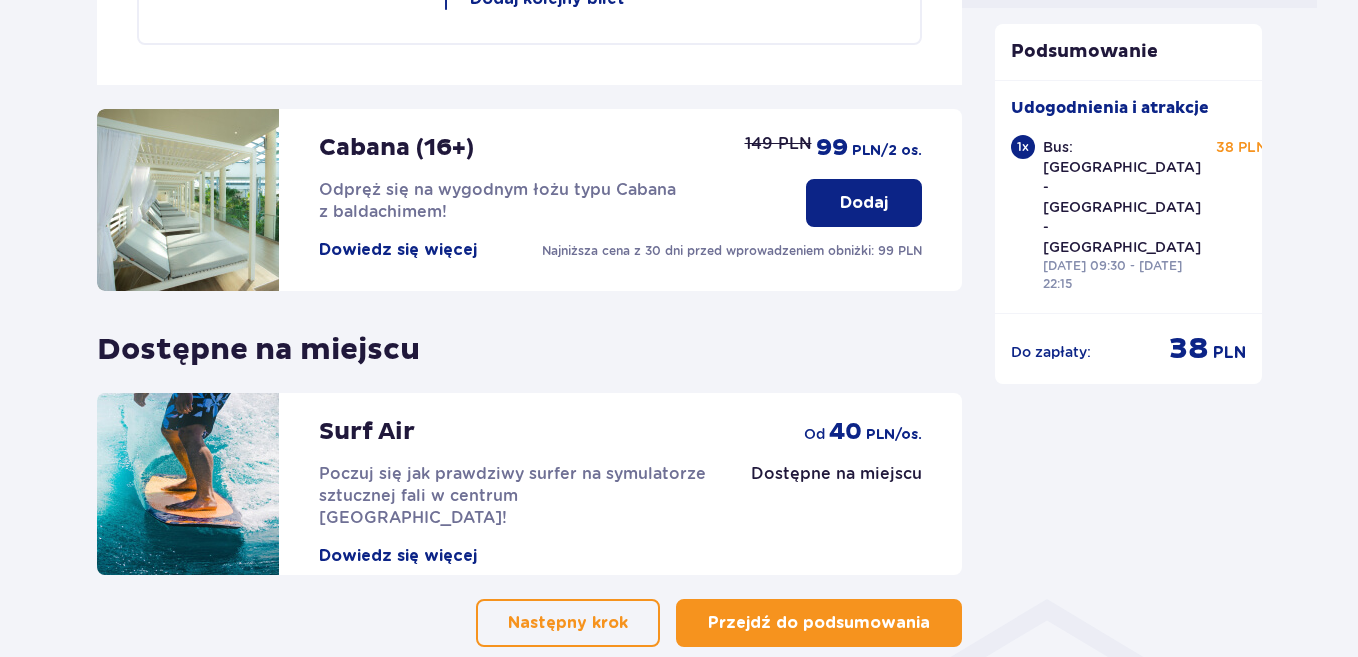 scroll, scrollTop: 786, scrollLeft: 0, axis: vertical 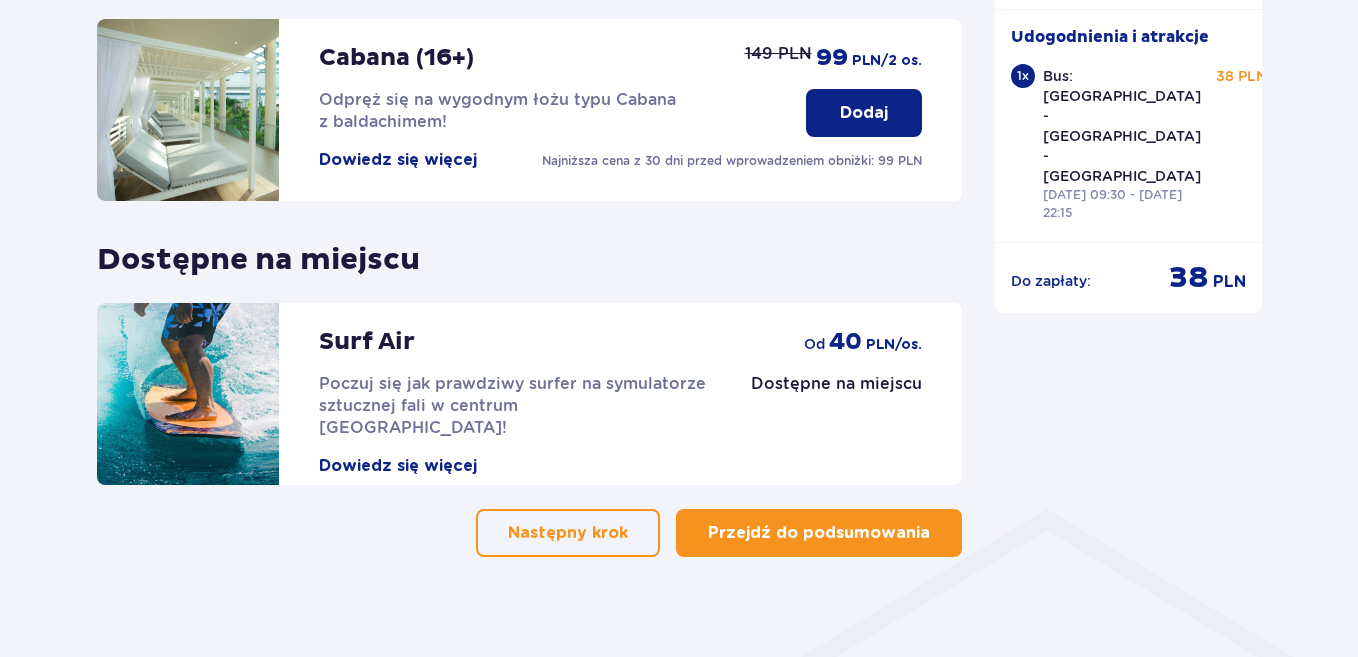 click on "Następny krok" at bounding box center (568, 533) 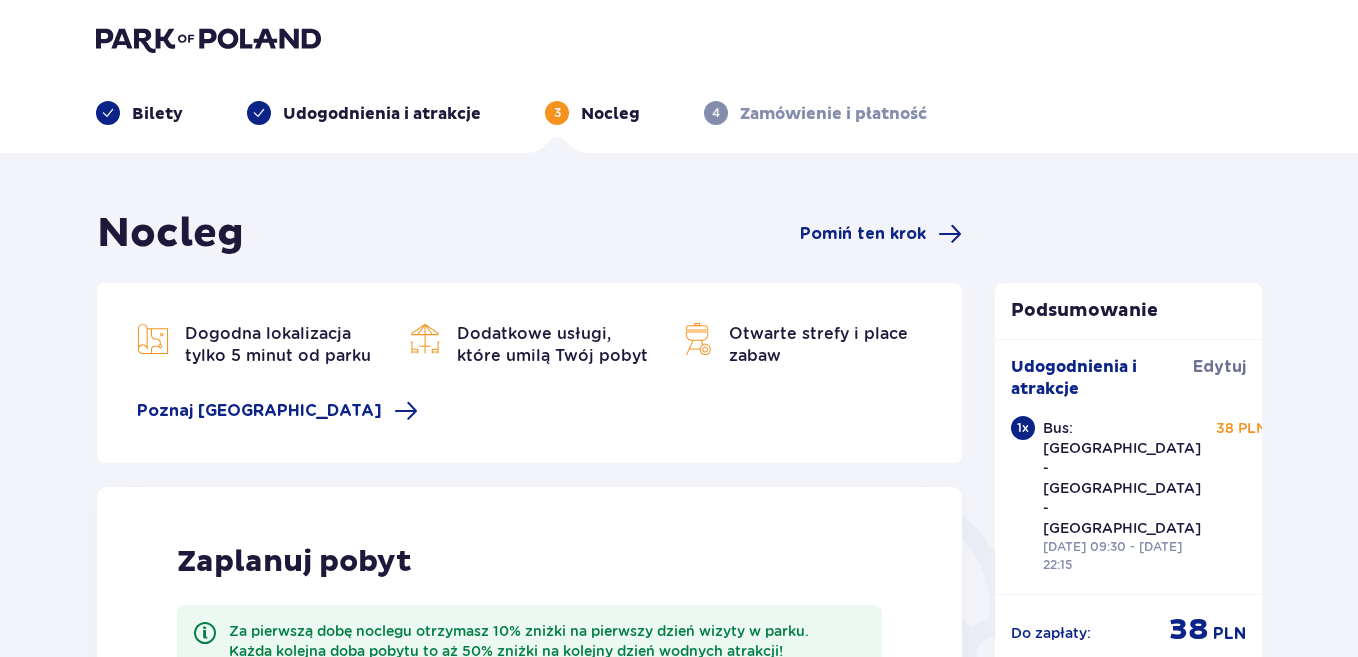 scroll, scrollTop: 0, scrollLeft: 0, axis: both 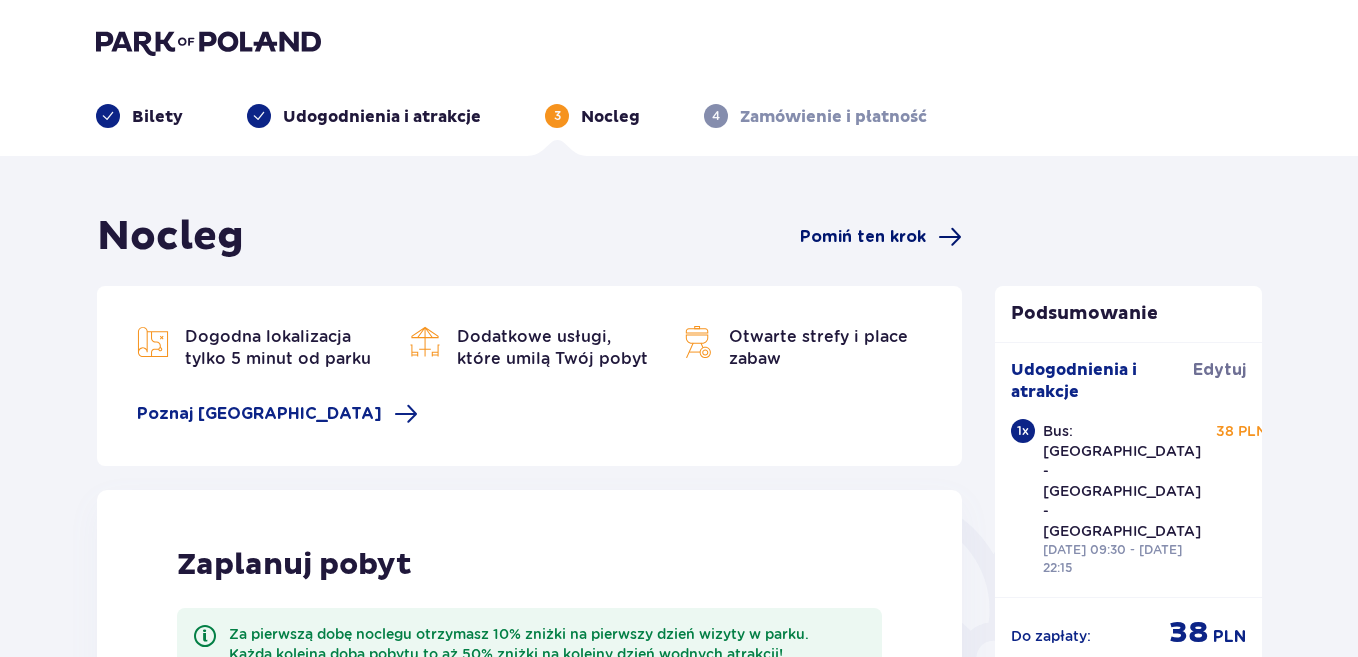 click on "Pomiń ten krok" at bounding box center (863, 237) 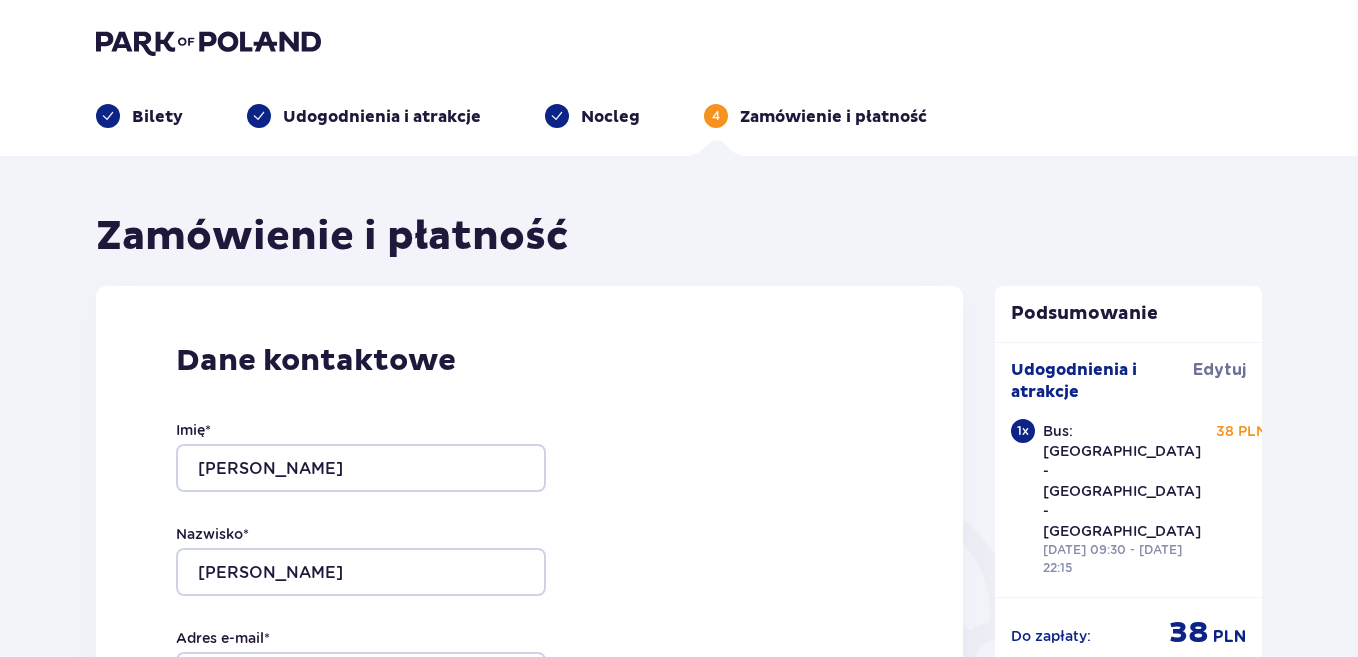 type on "Krystian" 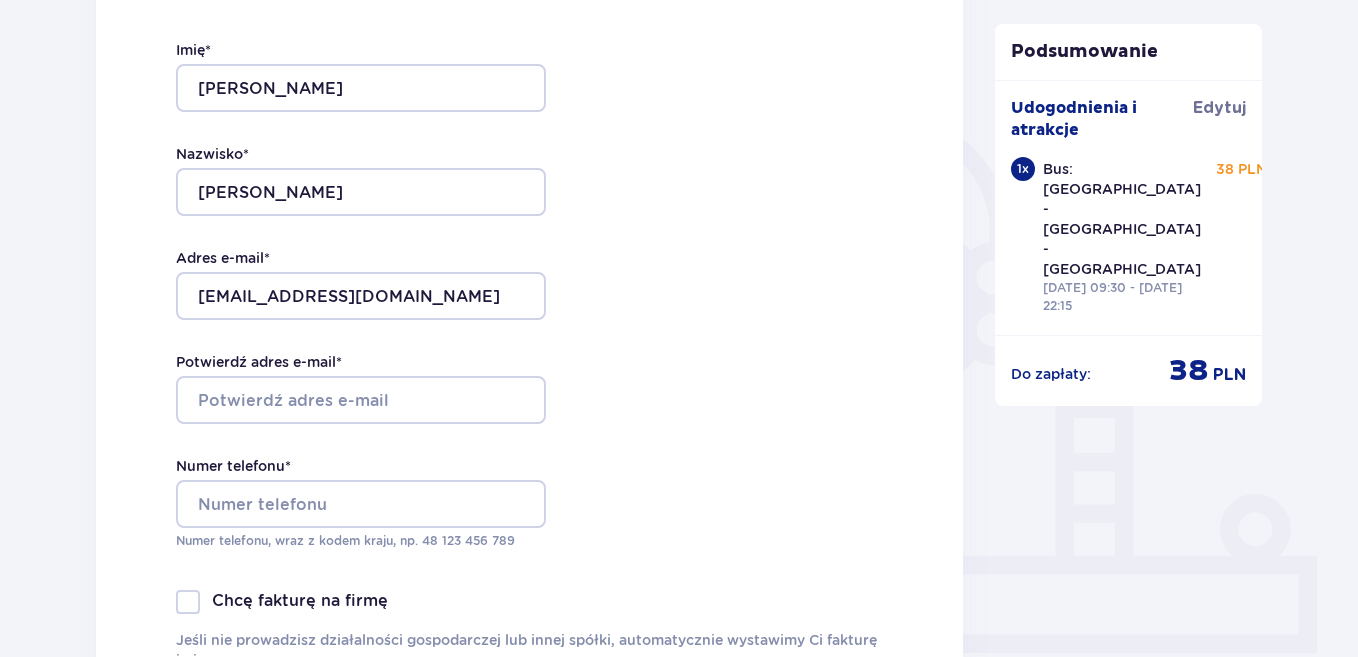 scroll, scrollTop: 384, scrollLeft: 0, axis: vertical 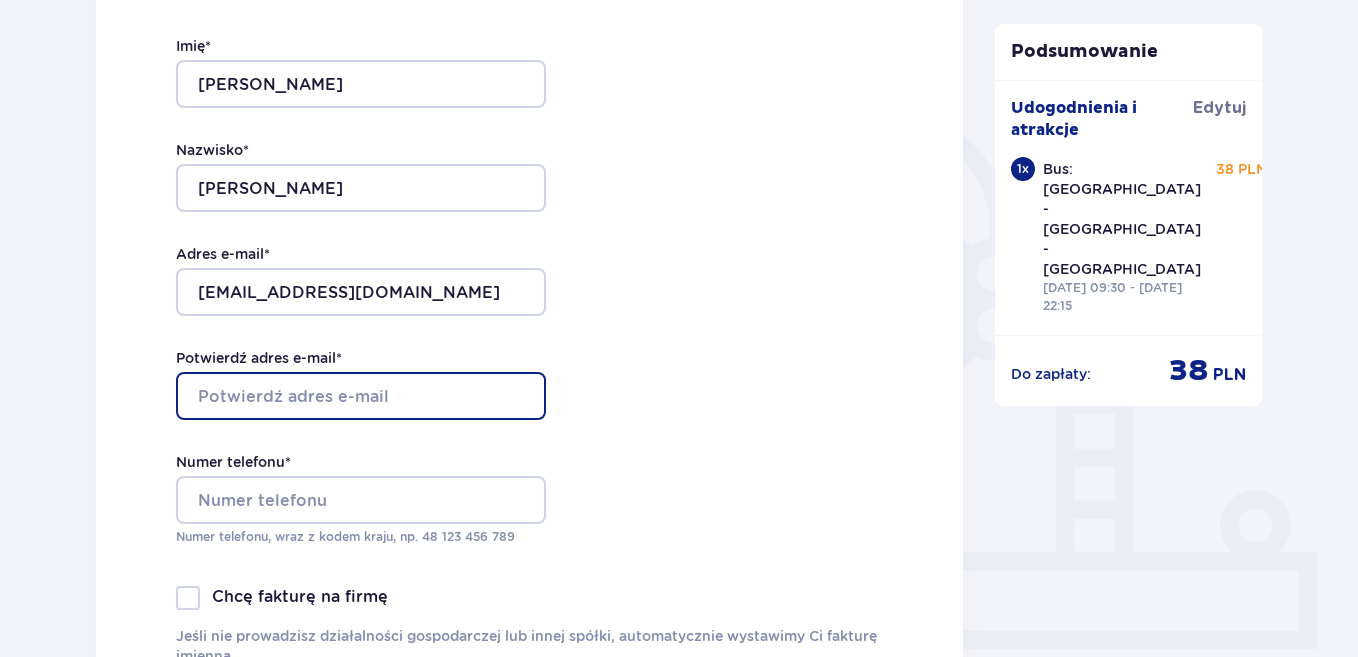 click on "Potwierdź adres e-mail *" at bounding box center (361, 396) 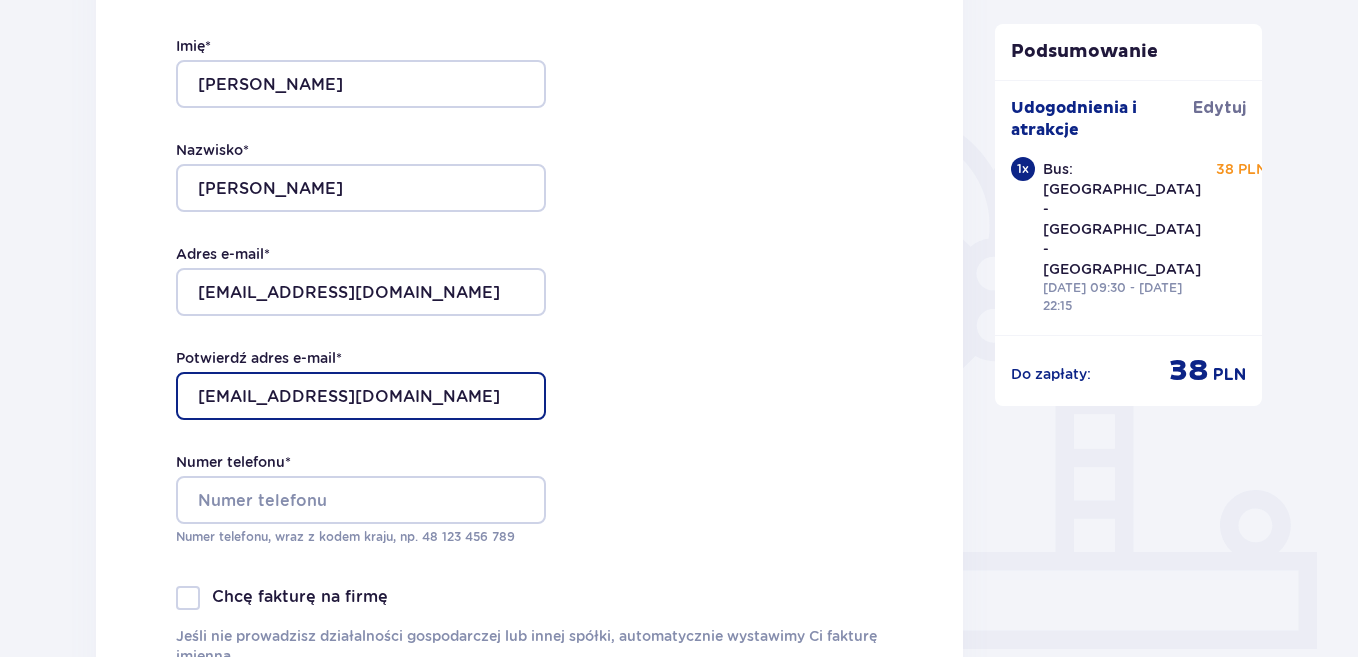 type on "[EMAIL_ADDRESS][DOMAIN_NAME]" 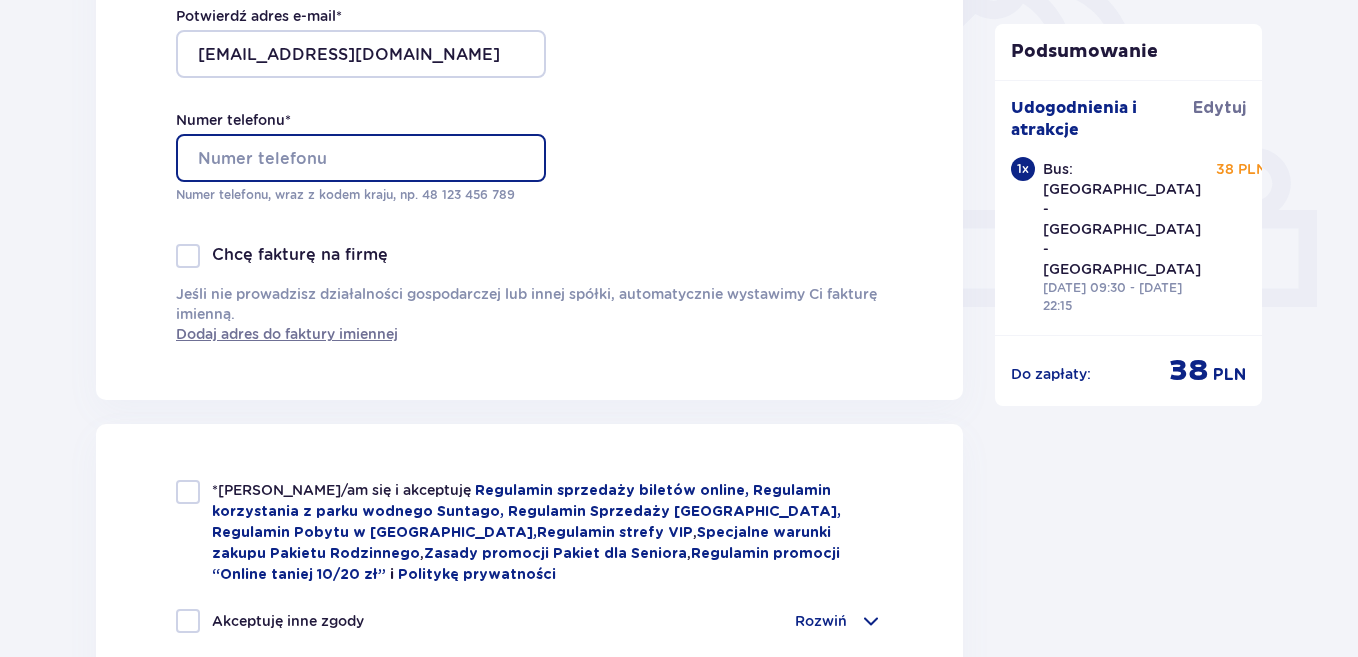 scroll, scrollTop: 729, scrollLeft: 0, axis: vertical 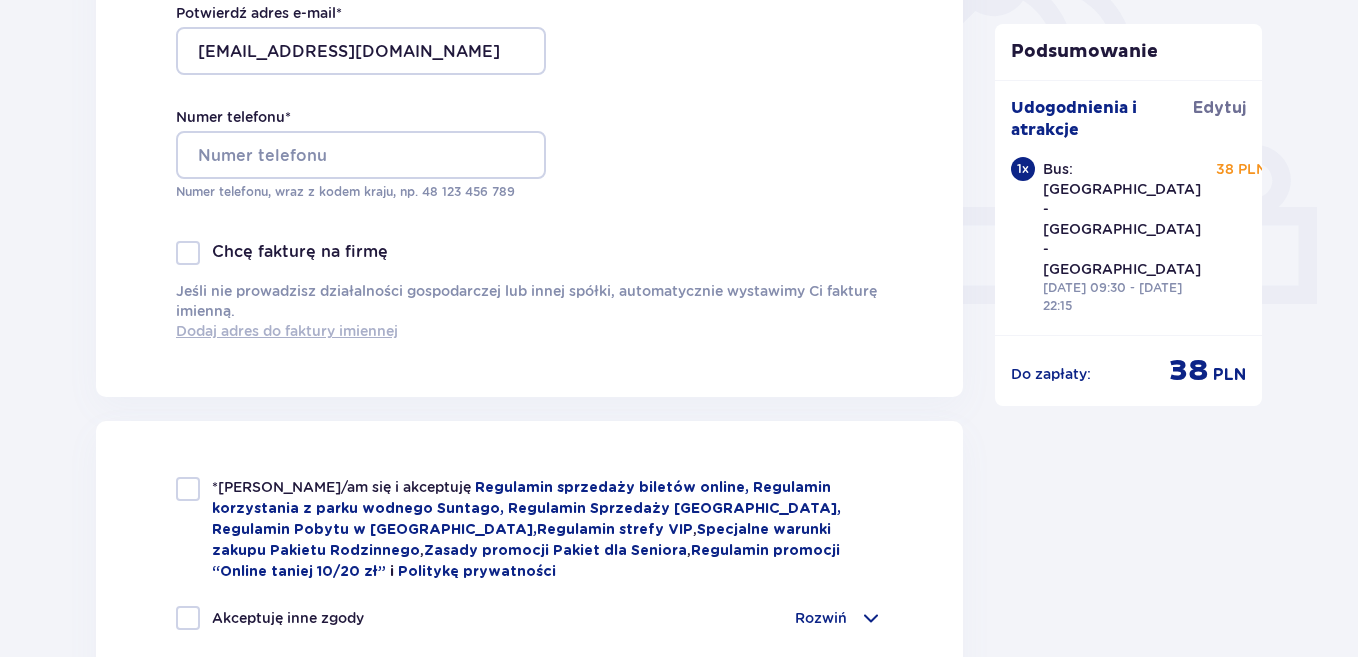 click on "Dodaj adres do faktury imiennej" at bounding box center [287, 331] 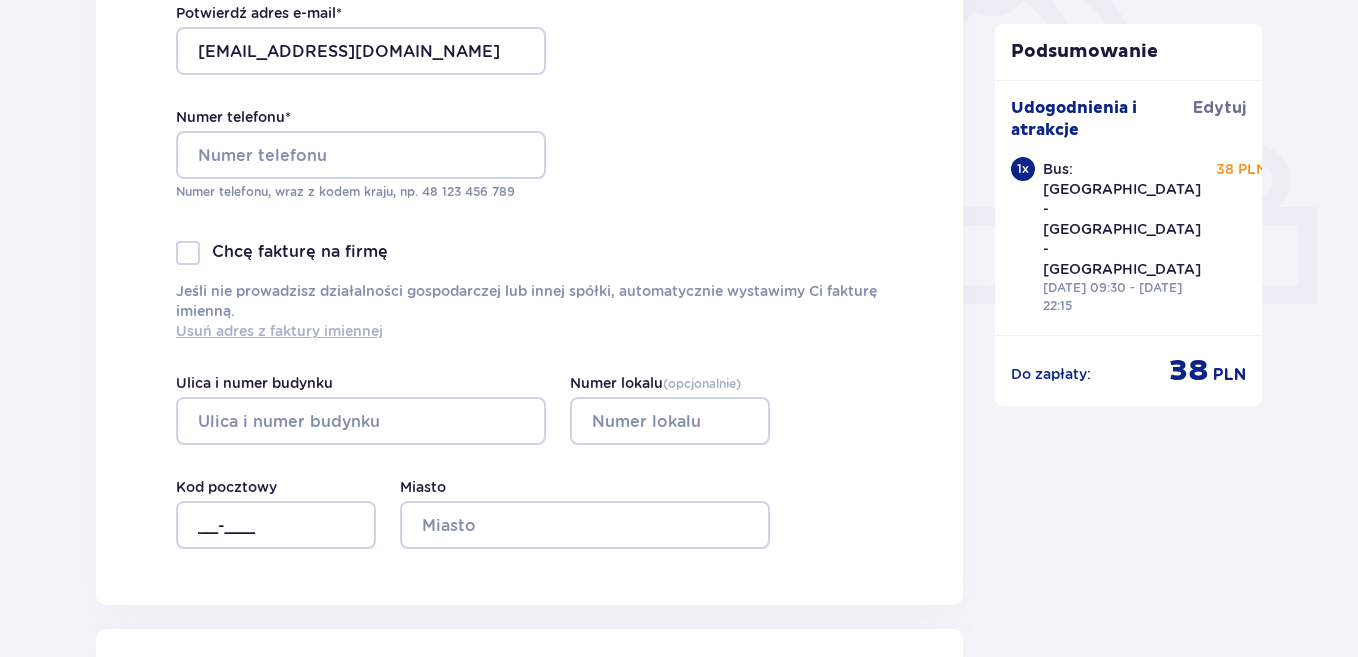 click on "Usuń adres z faktury imiennej" at bounding box center [279, 331] 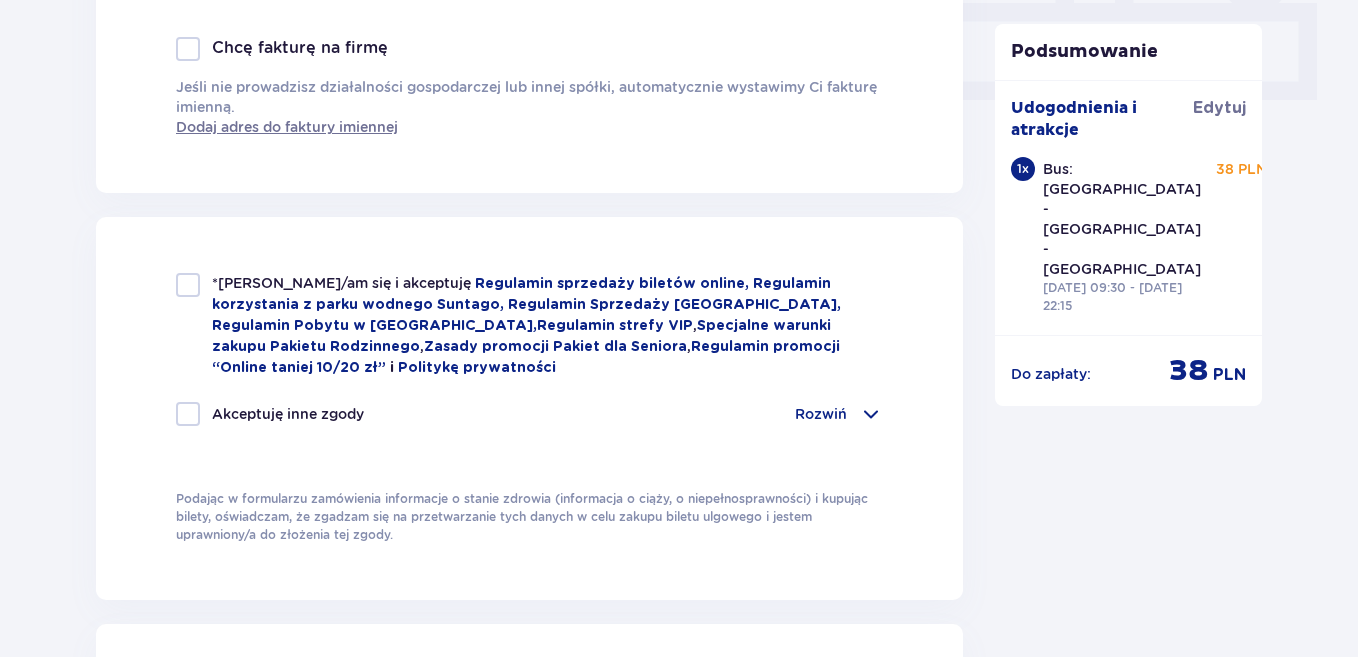 scroll, scrollTop: 942, scrollLeft: 0, axis: vertical 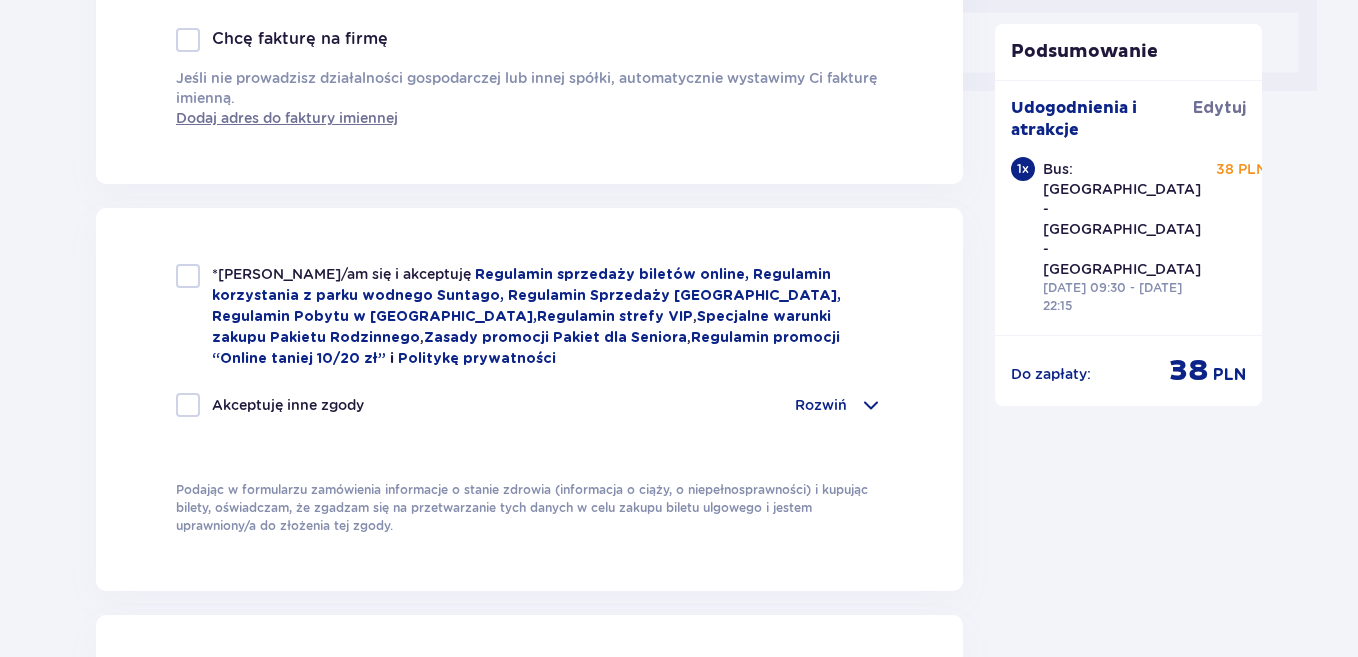click on "Rozwiń" at bounding box center (821, 405) 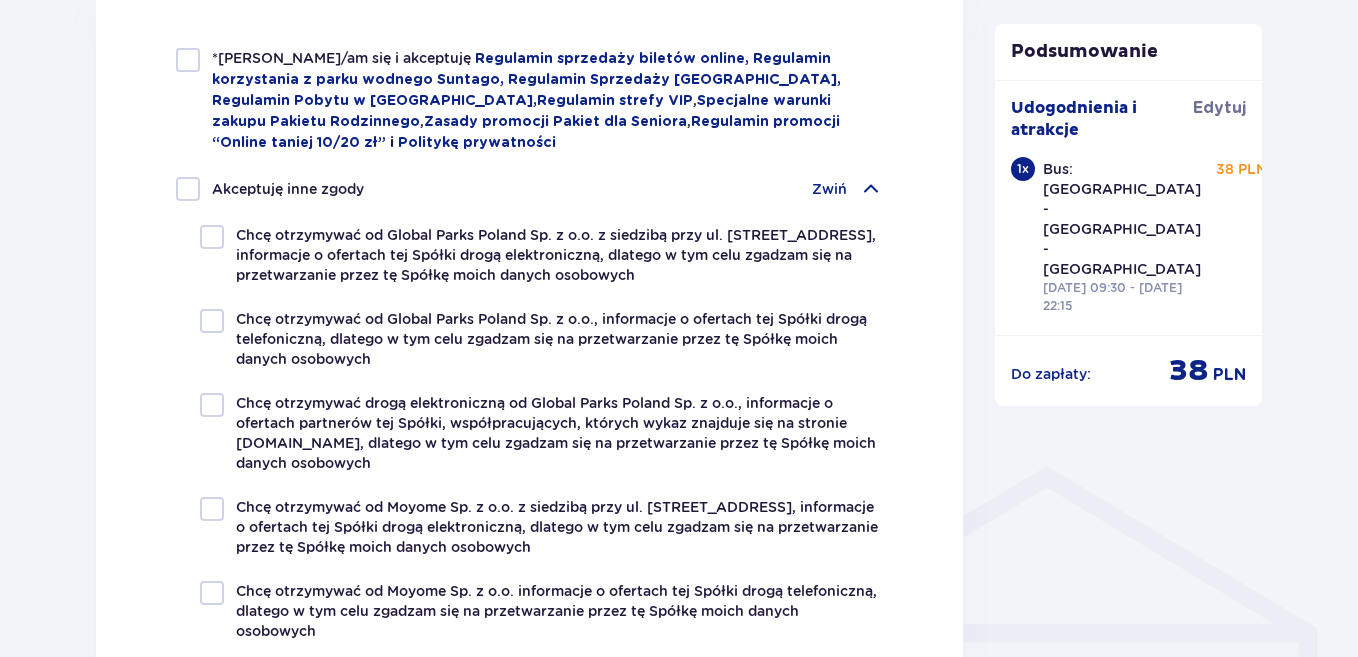 scroll, scrollTop: 1162, scrollLeft: 0, axis: vertical 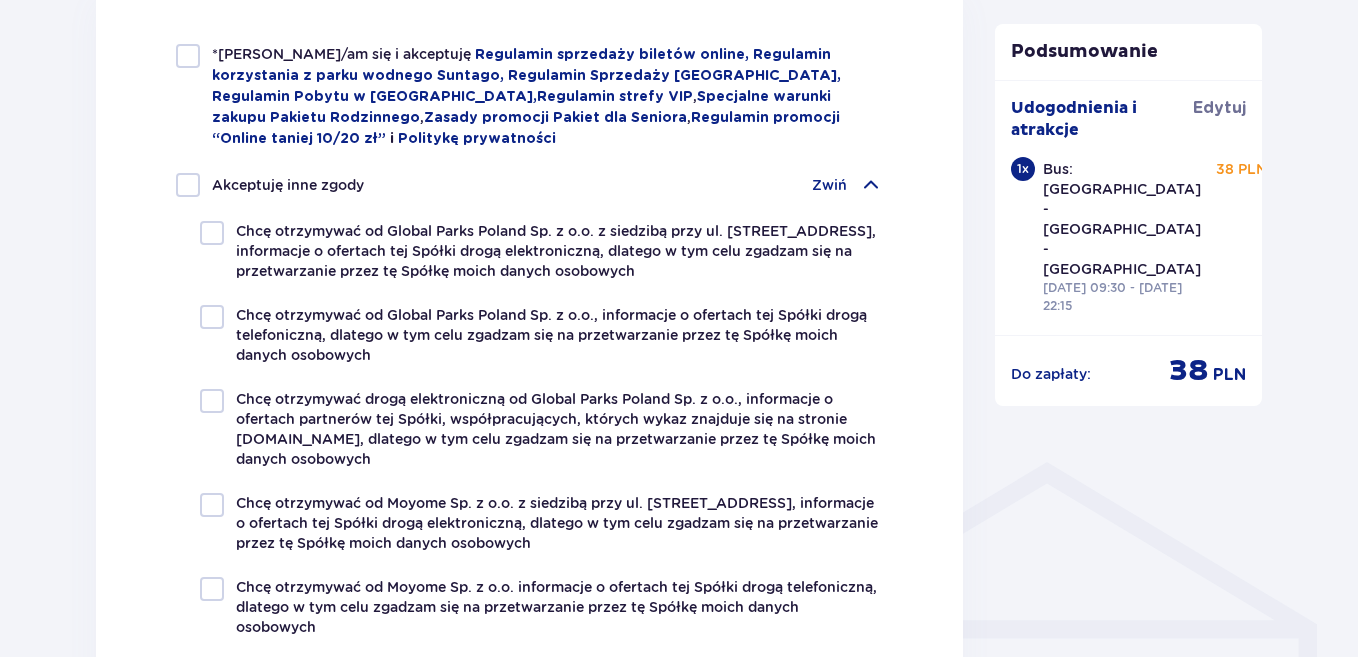 click at bounding box center (188, 56) 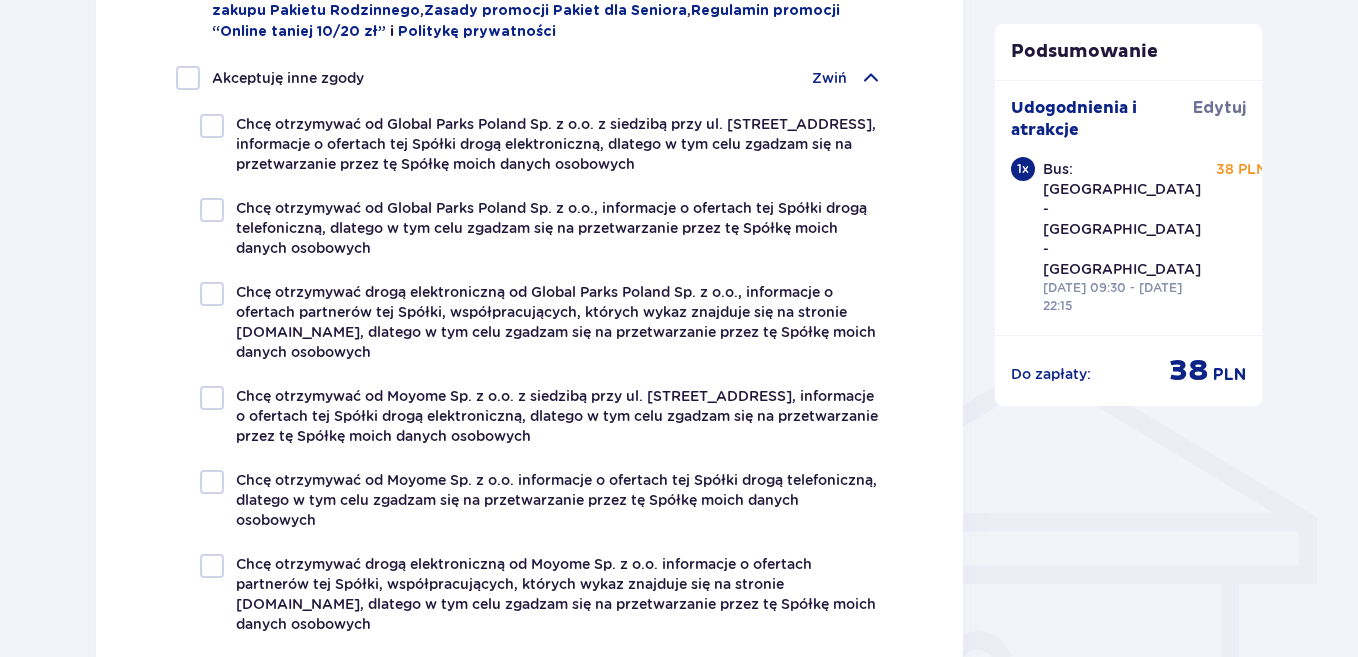 scroll, scrollTop: 1273, scrollLeft: 0, axis: vertical 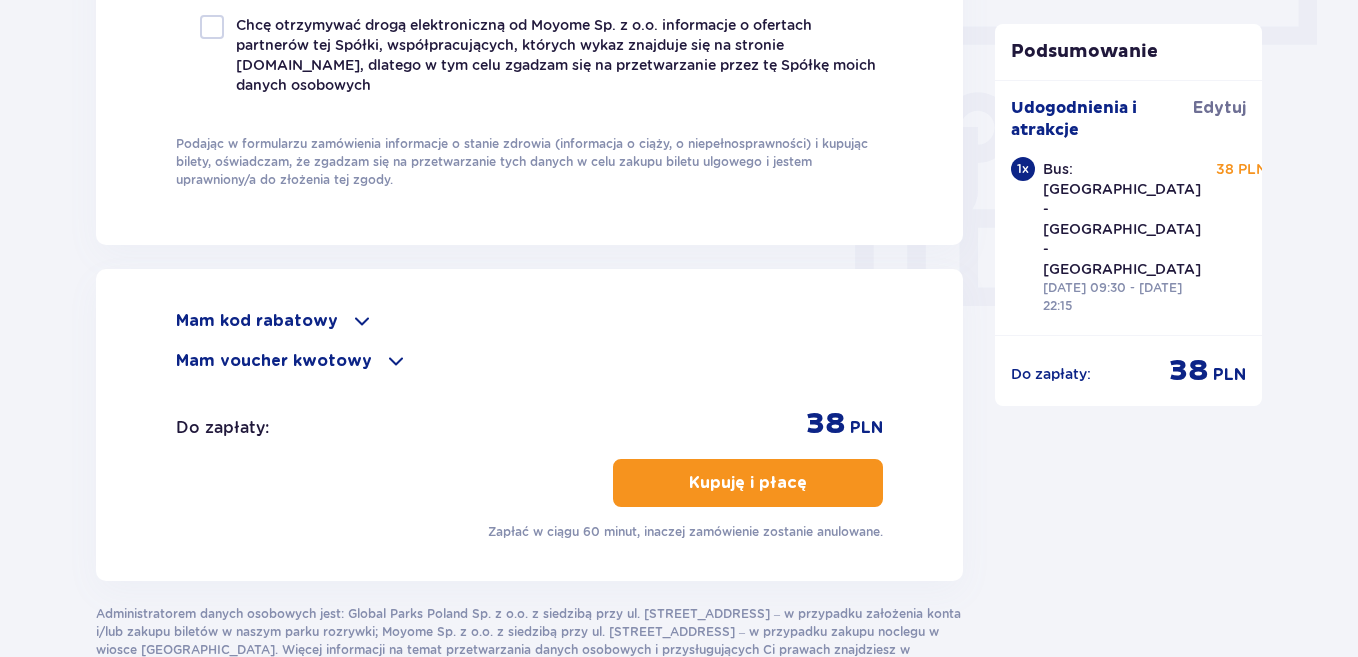 click at bounding box center [362, 321] 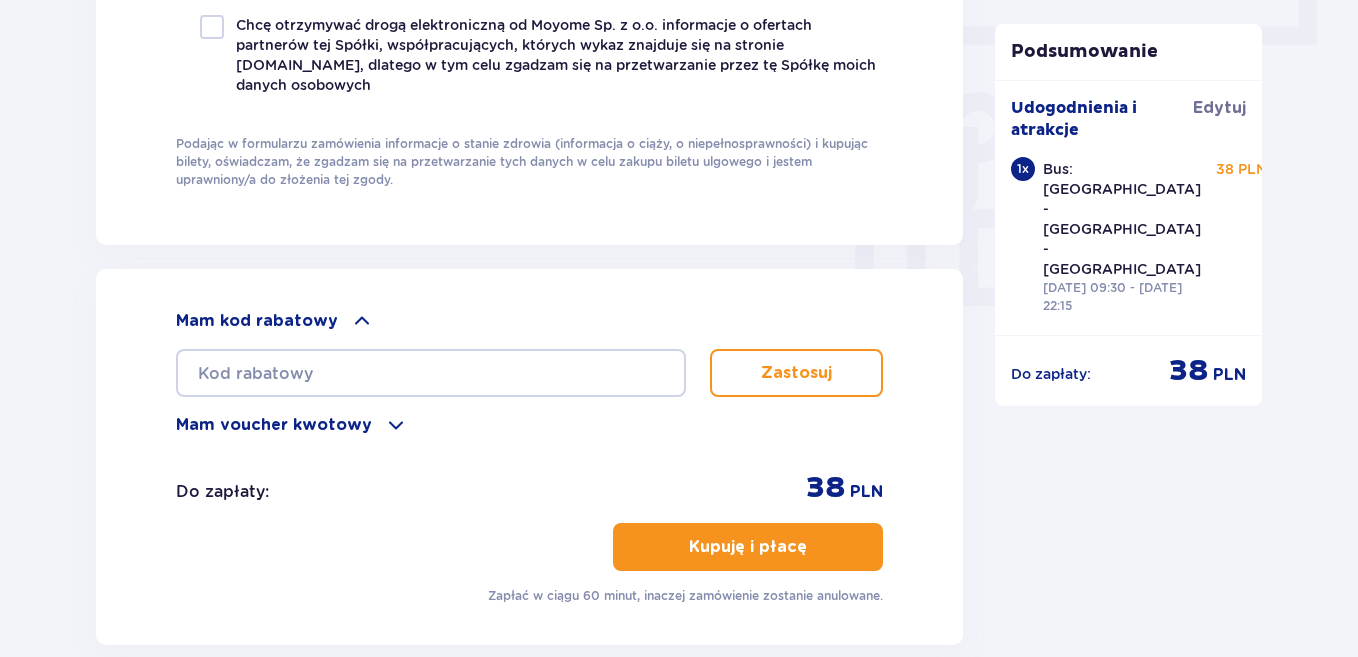click at bounding box center (362, 321) 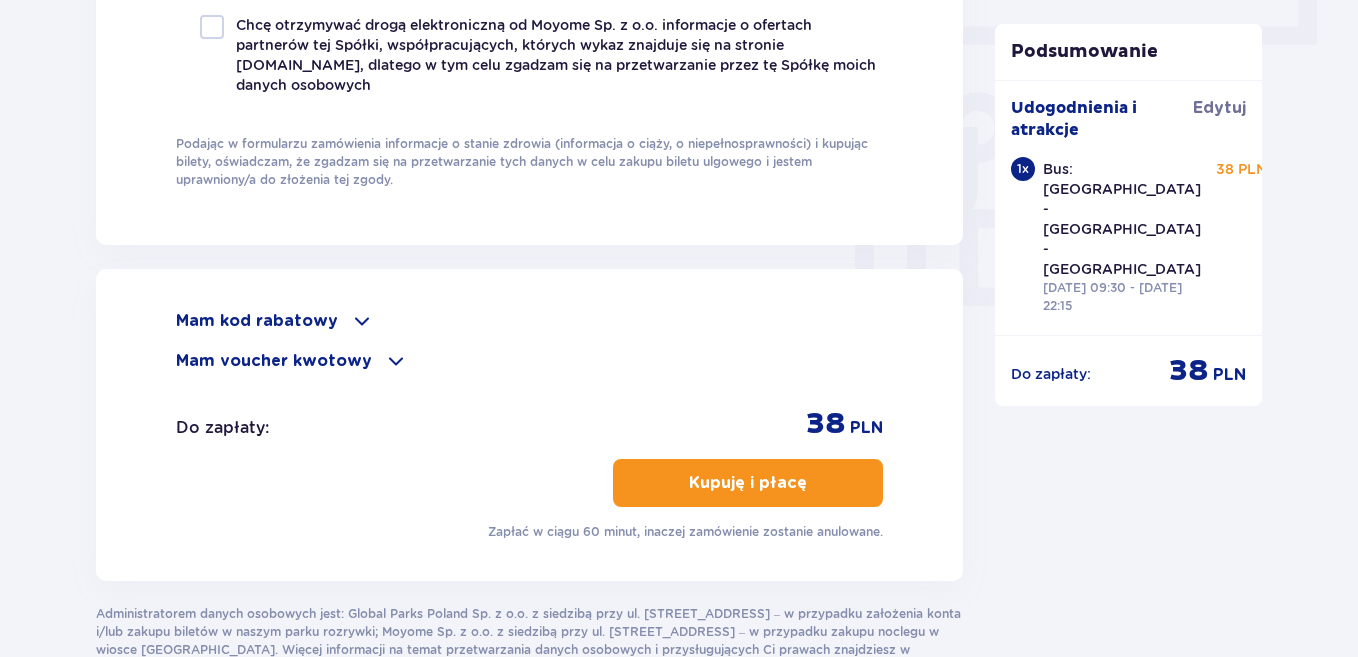 click at bounding box center [362, 321] 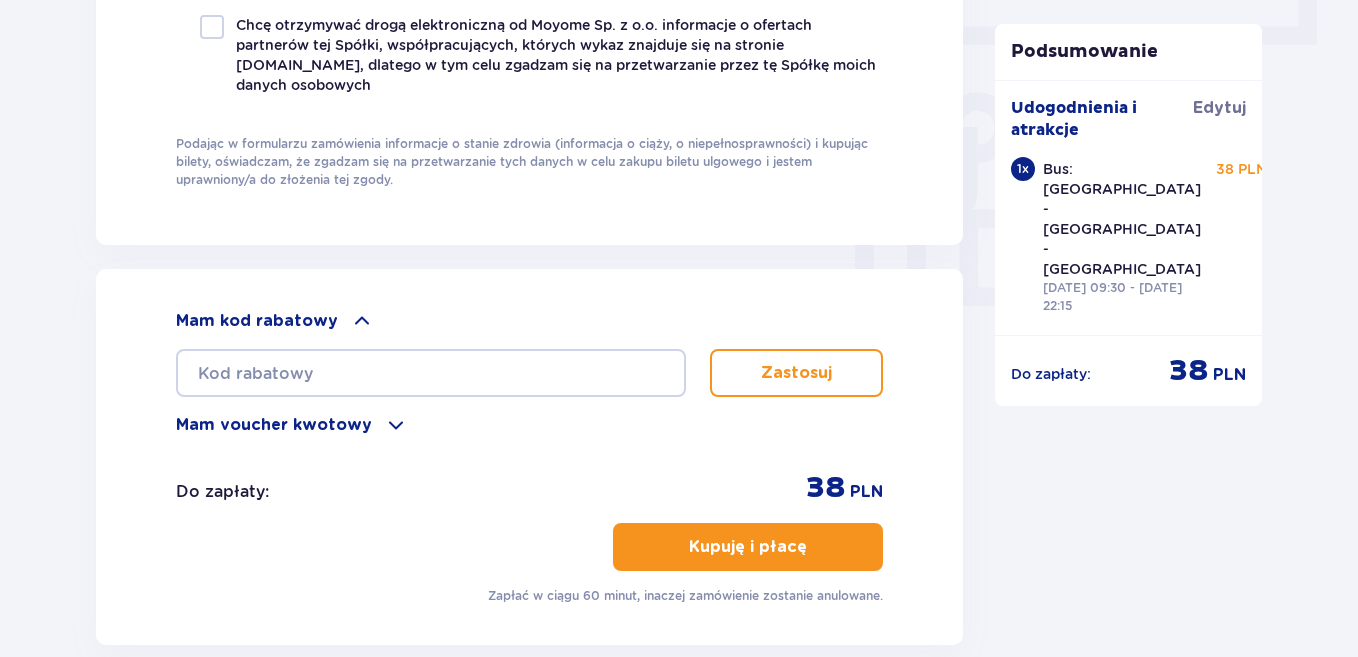 click at bounding box center (362, 321) 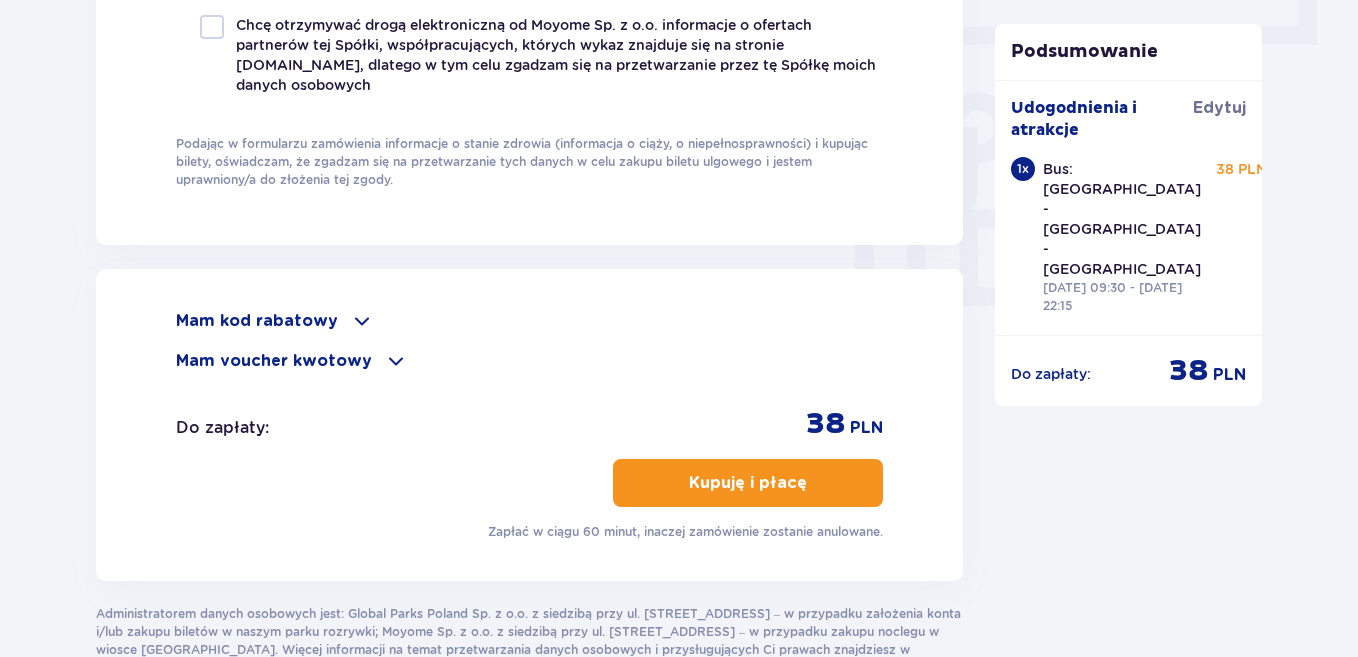 click at bounding box center [362, 321] 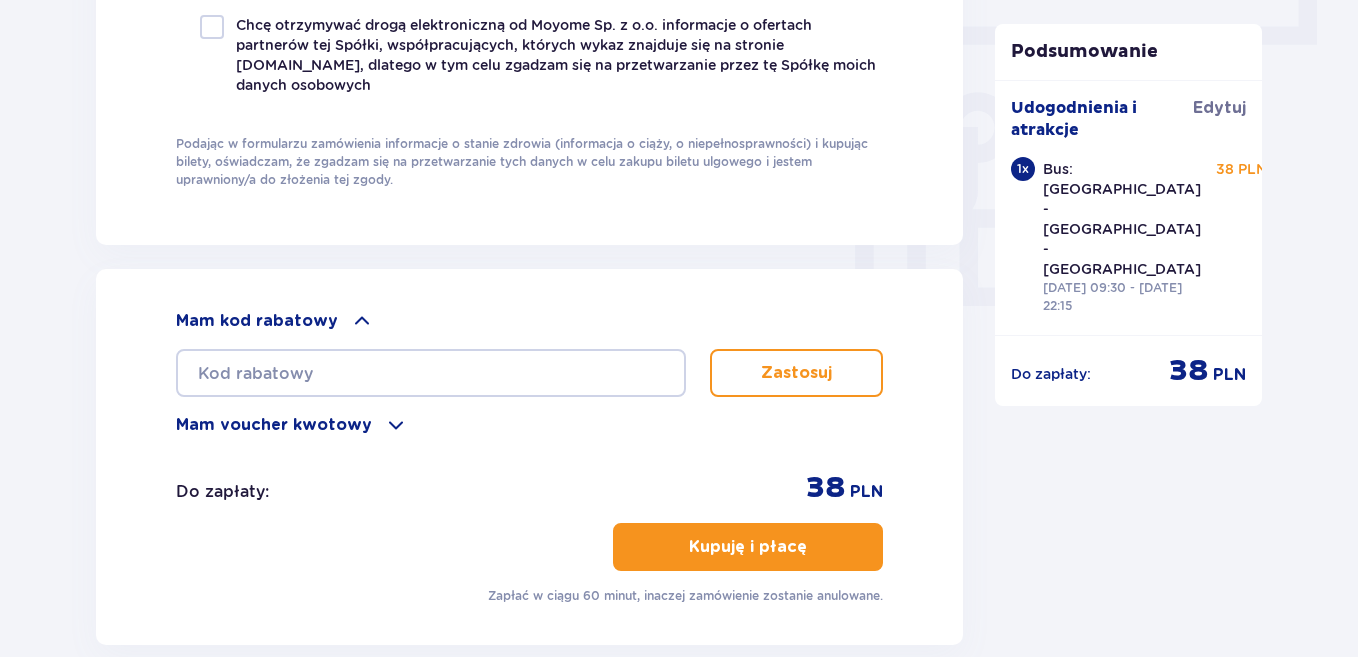 click at bounding box center (362, 321) 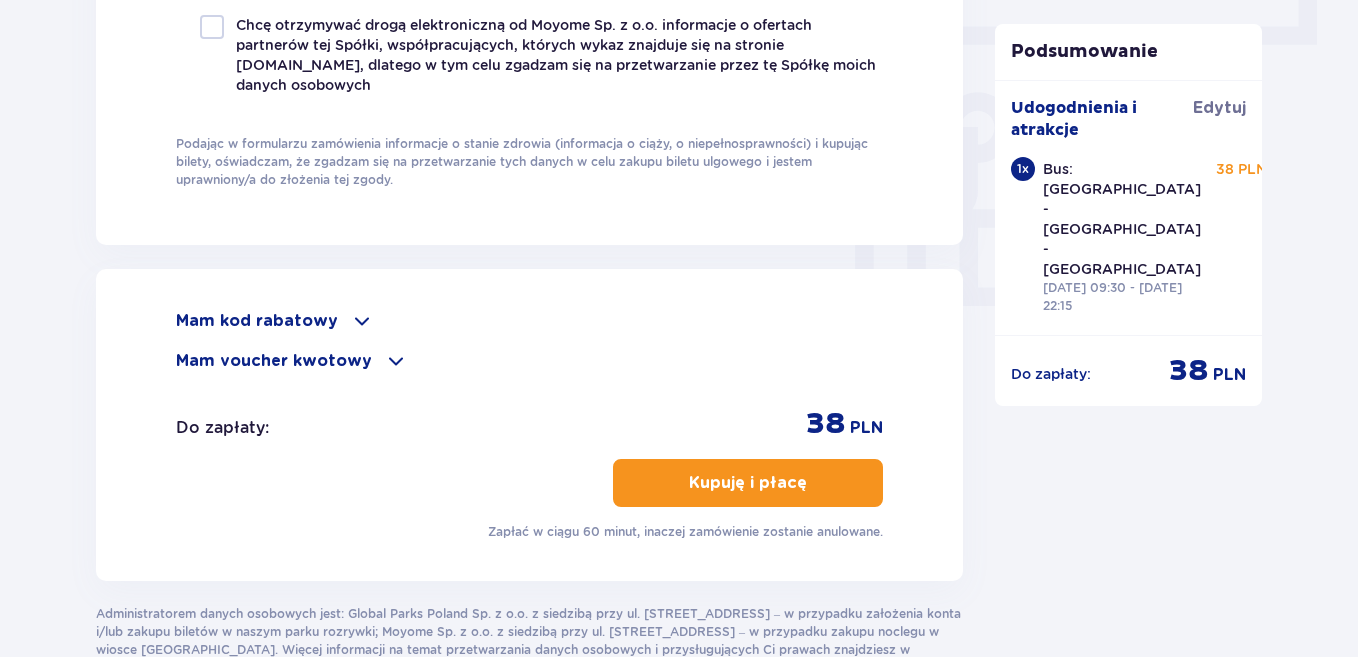 click at bounding box center [396, 361] 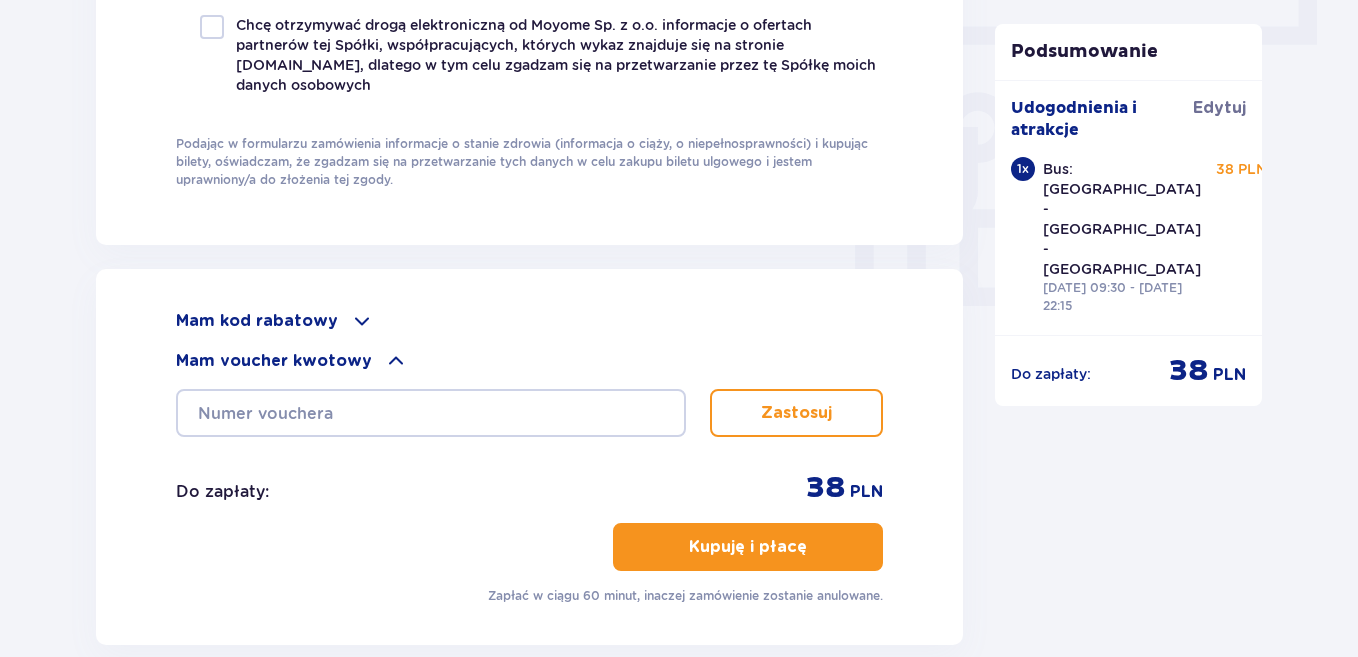 click at bounding box center (396, 361) 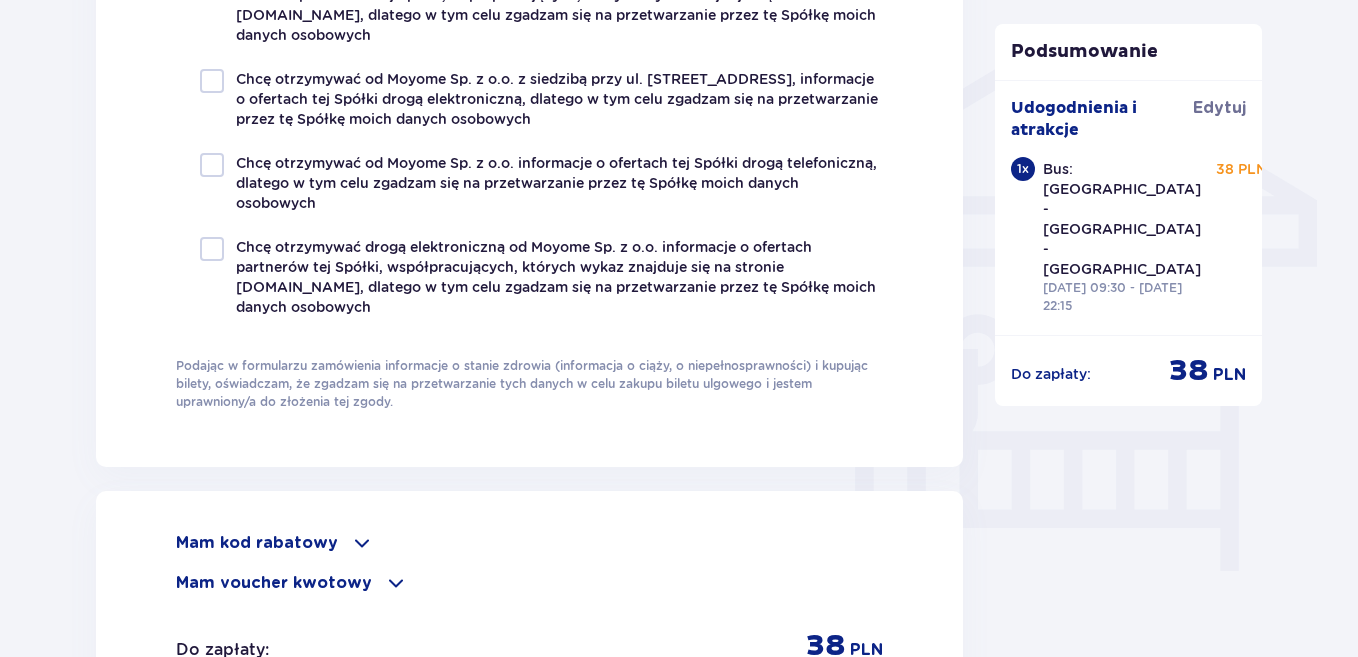 scroll, scrollTop: 1578, scrollLeft: 0, axis: vertical 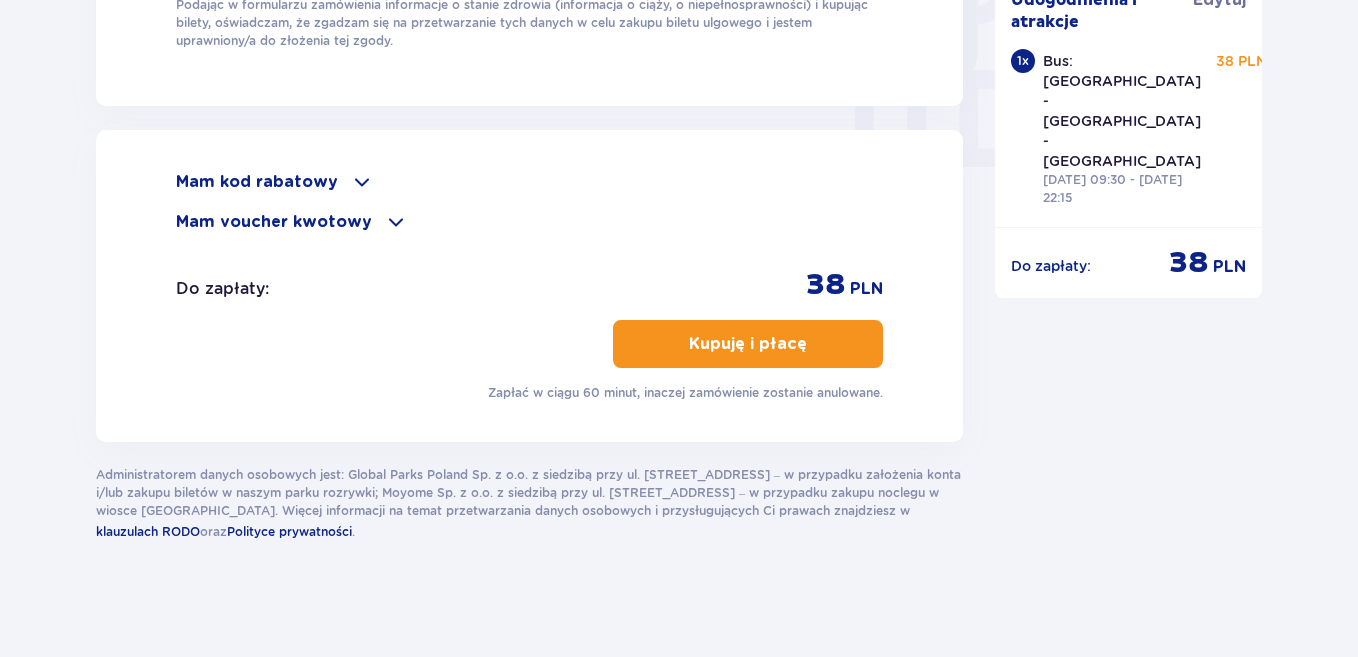 click on "Kupuję i płacę" at bounding box center (748, 344) 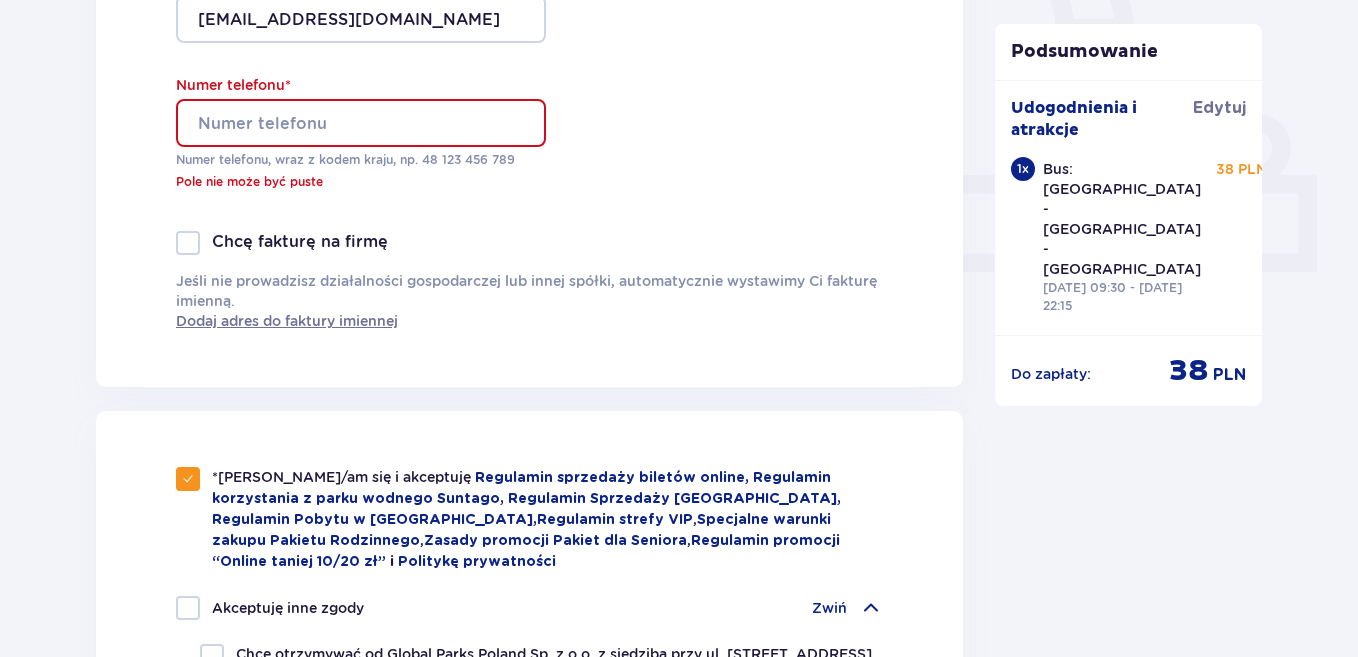 scroll, scrollTop: 760, scrollLeft: 0, axis: vertical 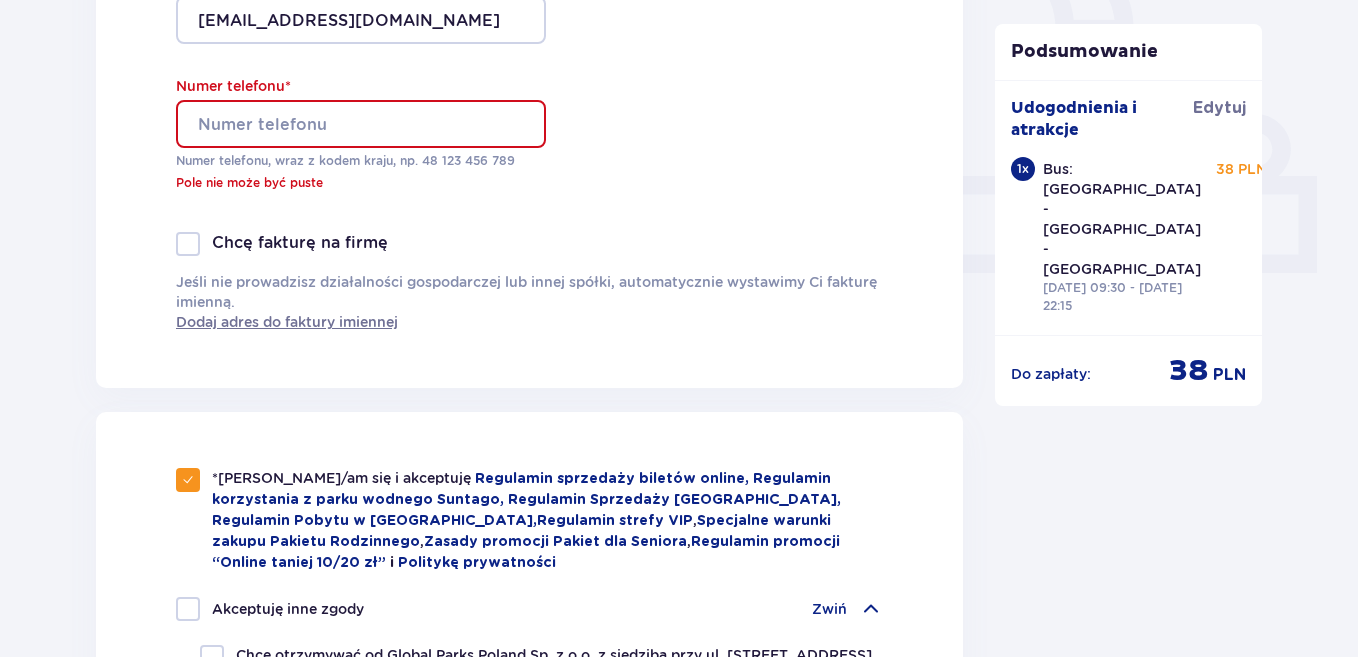 click on "Numer telefonu *" at bounding box center (361, 124) 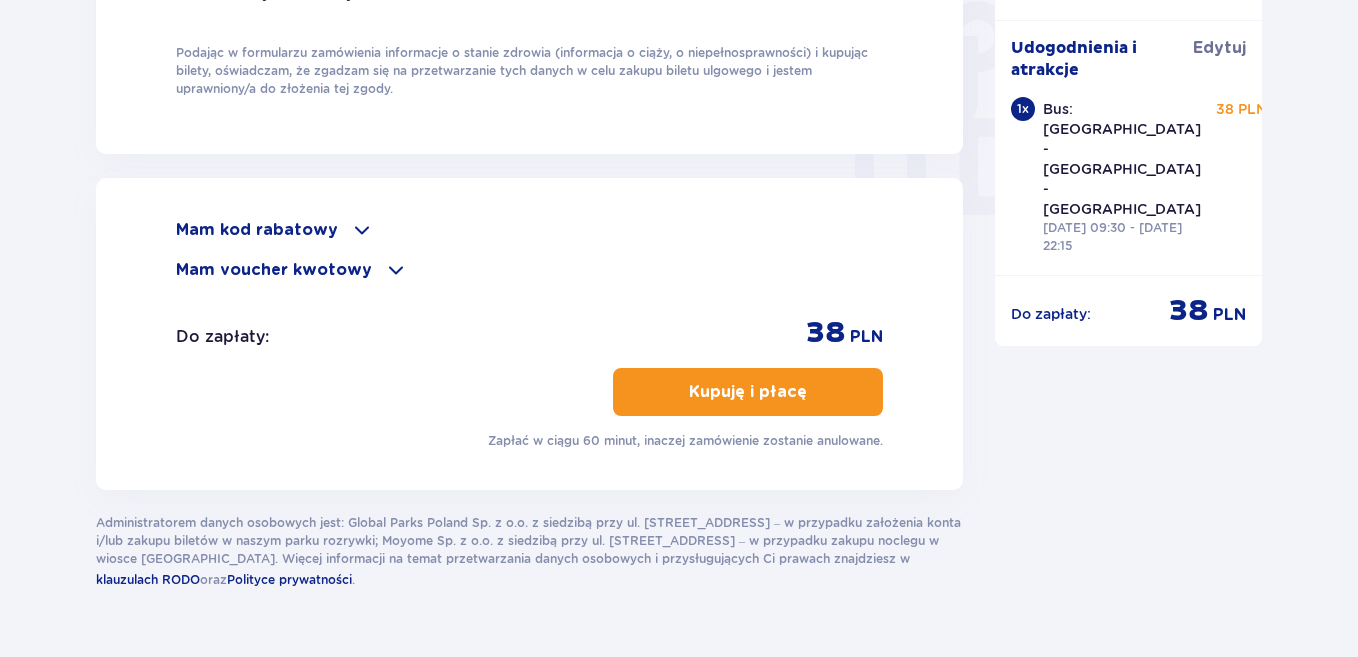 scroll, scrollTop: 1947, scrollLeft: 0, axis: vertical 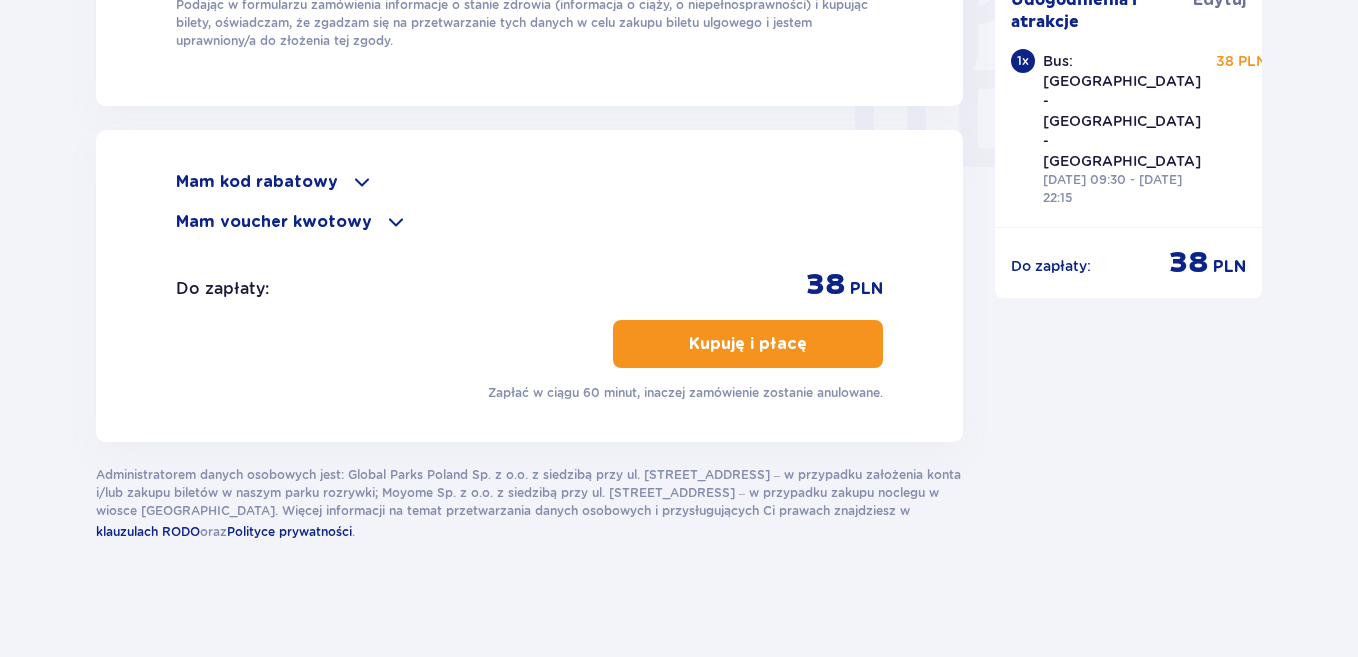 type on "48500298371" 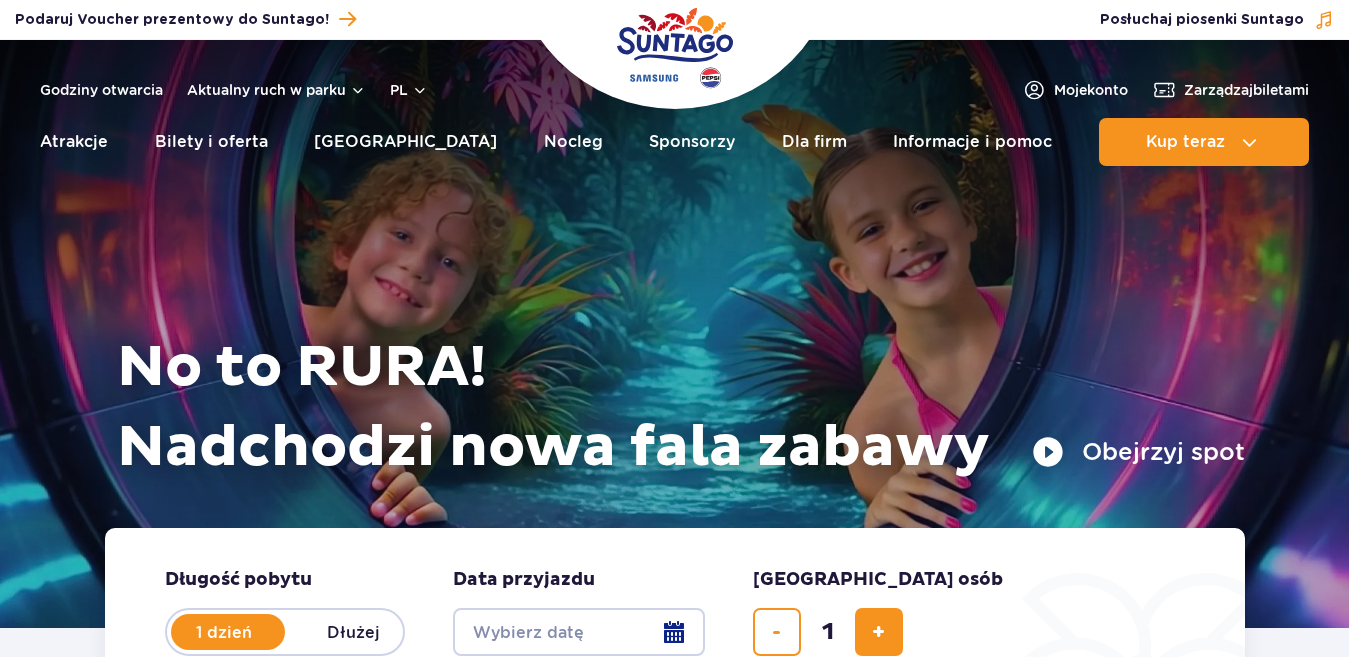 scroll, scrollTop: 0, scrollLeft: 0, axis: both 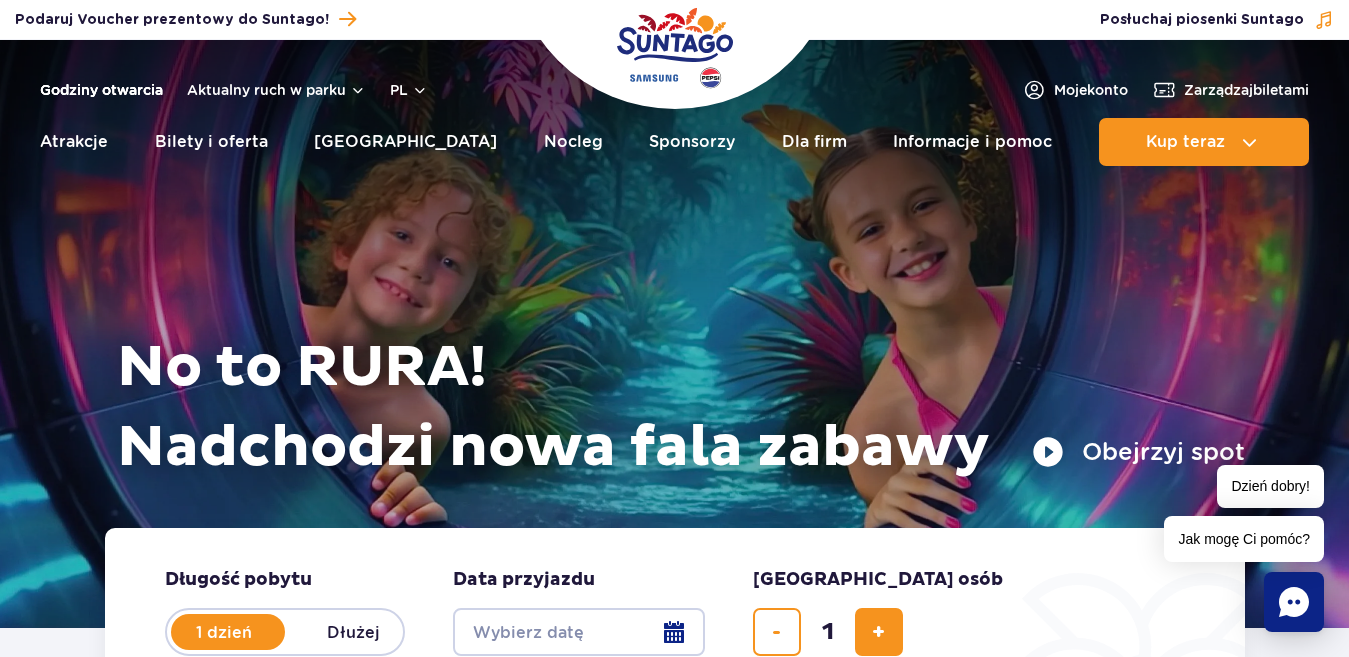 click on "Godziny otwarcia" at bounding box center [101, 90] 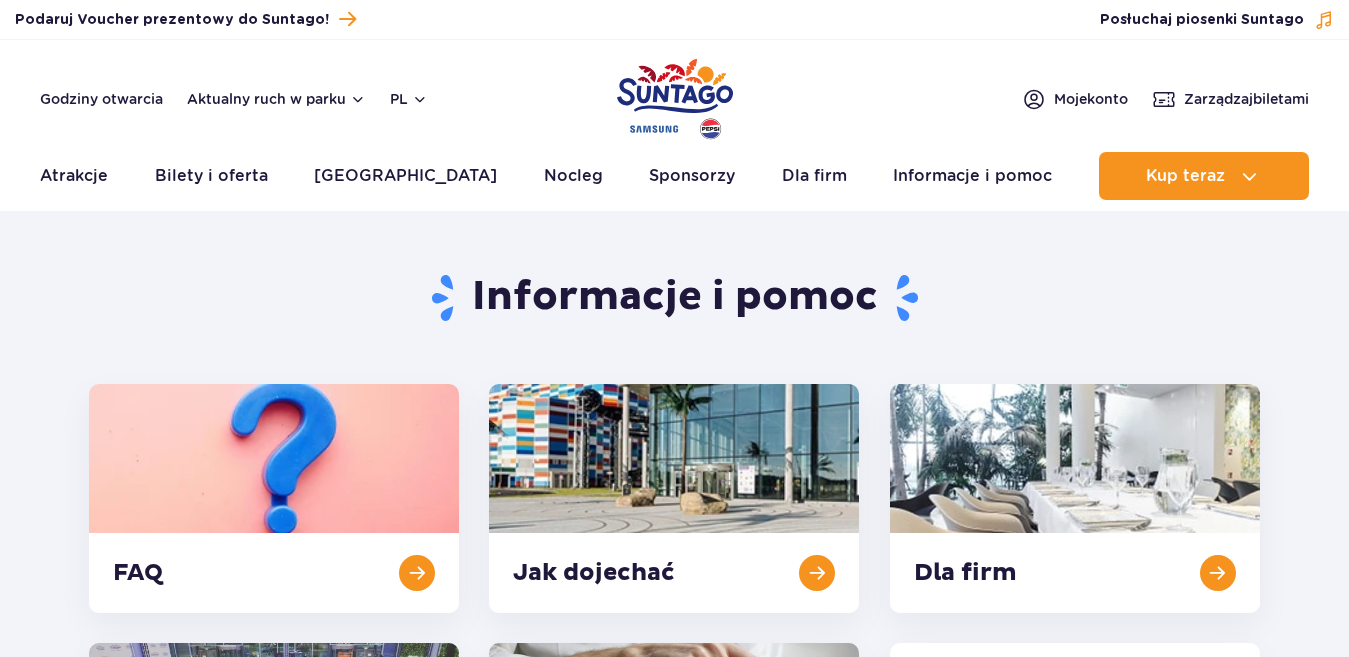 scroll, scrollTop: 0, scrollLeft: 0, axis: both 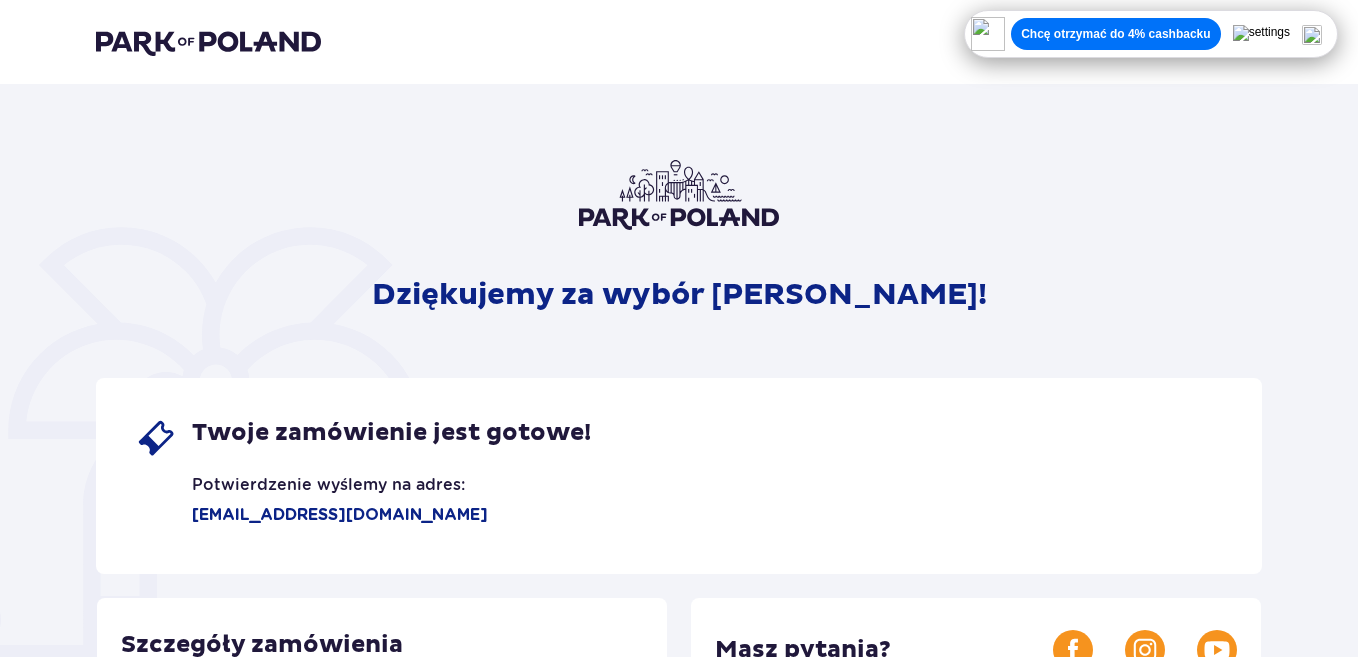 click at bounding box center [1312, 35] 